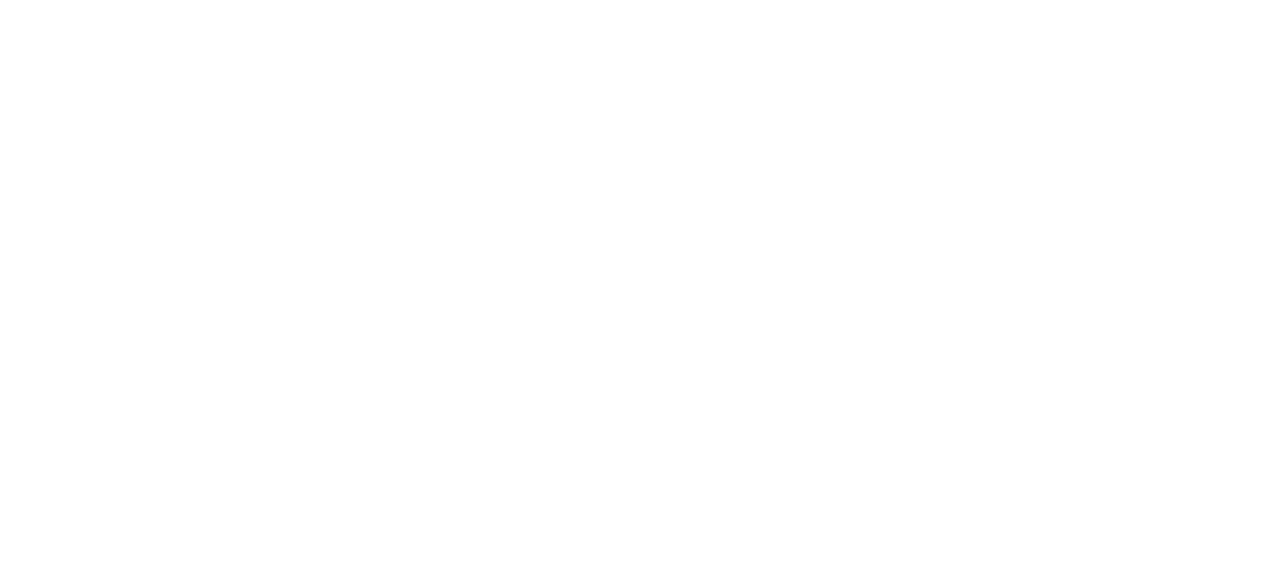 scroll, scrollTop: 0, scrollLeft: 0, axis: both 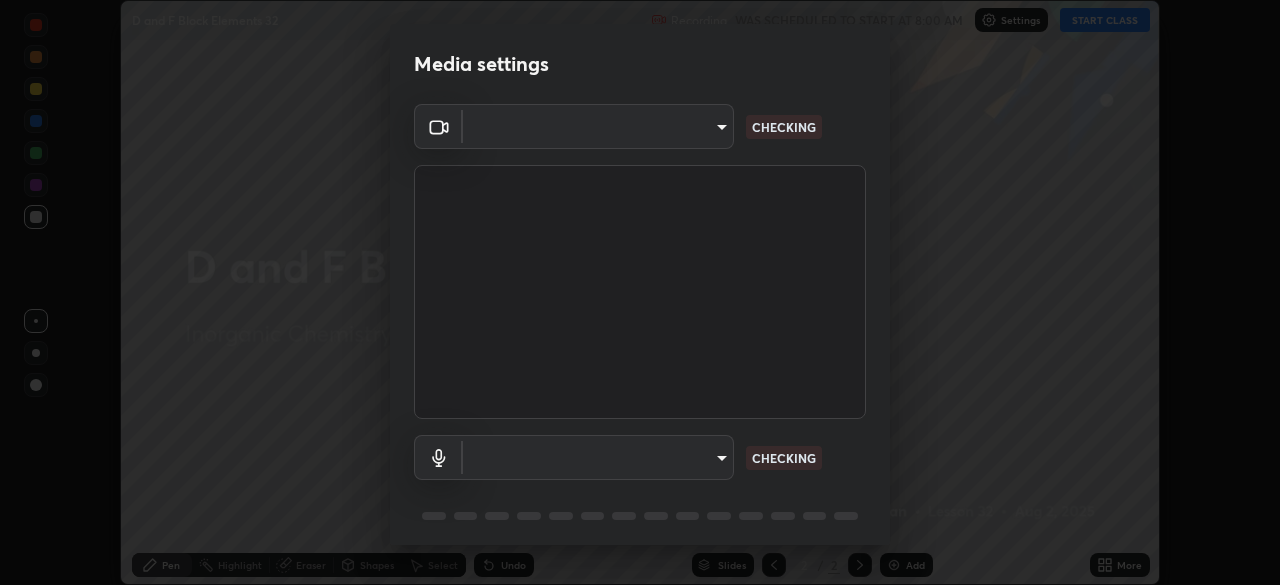 type on "cf4cade584ede8fb560bca5df173c6e0c2fab346f0fe5c0e134d57ffae5dbcad" 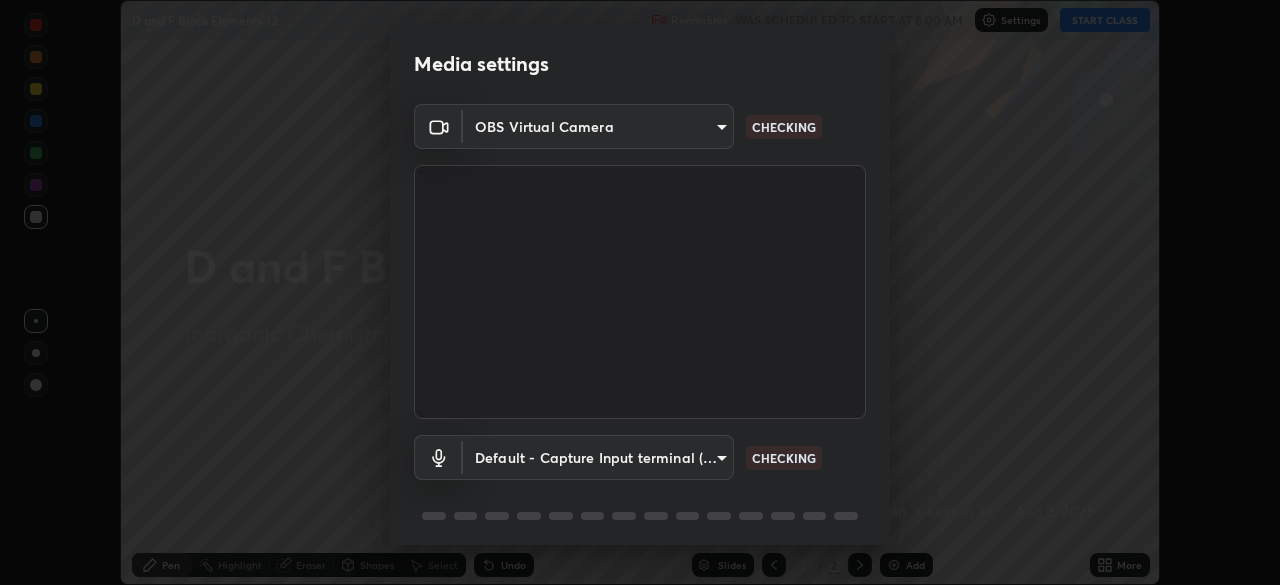 click on "Erase all D and F Block Elements 32 Recording WAS SCHEDULED TO START AT  8:00 AM Settings START CLASS Setting up your live class D and F Block Elements 32 • L32 of Inorganic Chemistry Premlal Chouhan Pen Highlight Eraser Shapes Select Undo Slides 2 / 2 Add More No doubts shared Encourage your learners to ask a doubt for better clarity Report an issue Reason for reporting Buffering Chat not working Audio - Video sync issue Educator video quality low ​ Attach an image Report Media settings OBS Virtual Camera cf4cade584ede8fb560bca5df173c6e0c2fab346f0fe5c0e134d57ffae5dbcad CHECKING Default - Capture Input terminal (3- Digital Array MIC) (2207:0019) default CHECKING 1 / 5 Next" at bounding box center (640, 292) 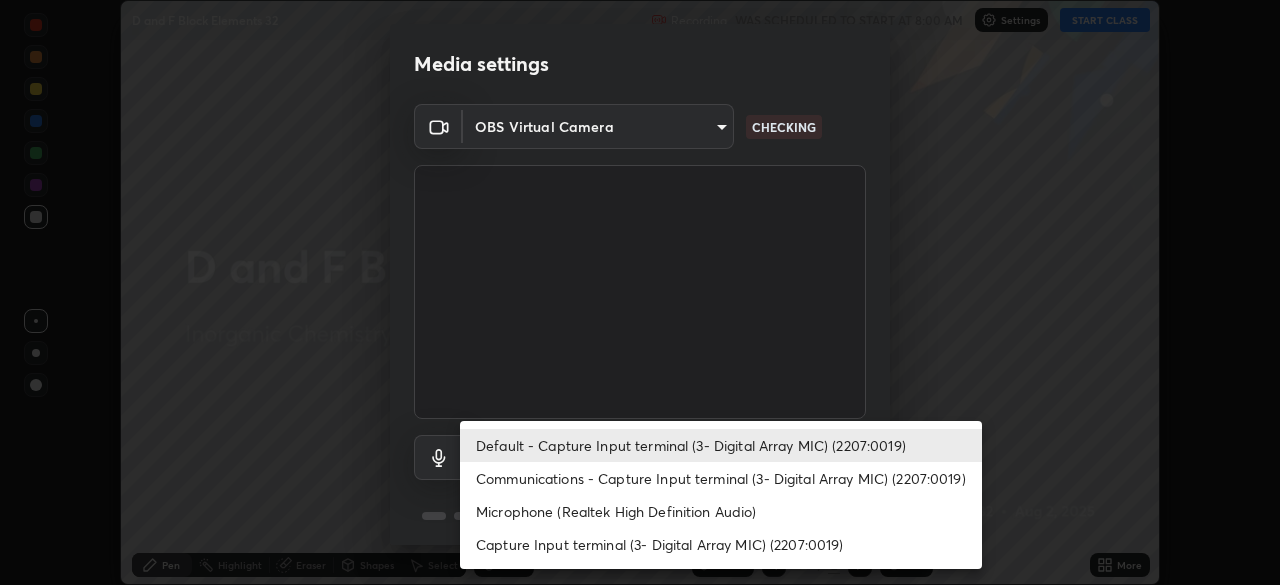 click on "Microphone (Realtek High Definition Audio)" at bounding box center (721, 511) 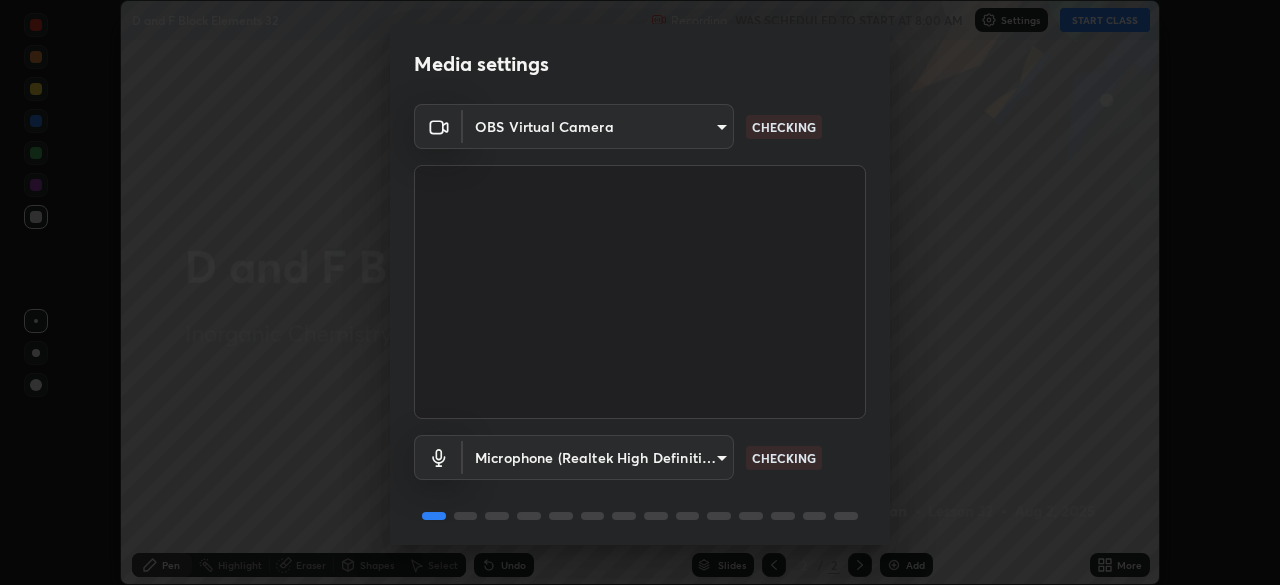 click on "Erase all D and F Block Elements 32 Recording WAS SCHEDULED TO START AT  8:00 AM Settings START CLASS Setting up your live class D and F Block Elements 32 • L32 of Inorganic Chemistry Premlal Chouhan Pen Highlight Eraser Shapes Select Undo Slides 2 / 2 Add More No doubts shared Encourage your learners to ask a doubt for better clarity Report an issue Reason for reporting Buffering Chat not working Audio - Video sync issue Educator video quality low ​ Attach an image Report Media settings OBS Virtual Camera cf4cade584ede8fb560bca5df173c6e0c2fab346f0fe5c0e134d57ffae5dbcad CHECKING Microphone (Realtek High Definition Audio) 2c7ce03bf44361b7ba6d686ec062d0a68e8820996cf89e2862210030541b57e2 CHECKING 1 / 5 Next" at bounding box center [640, 292] 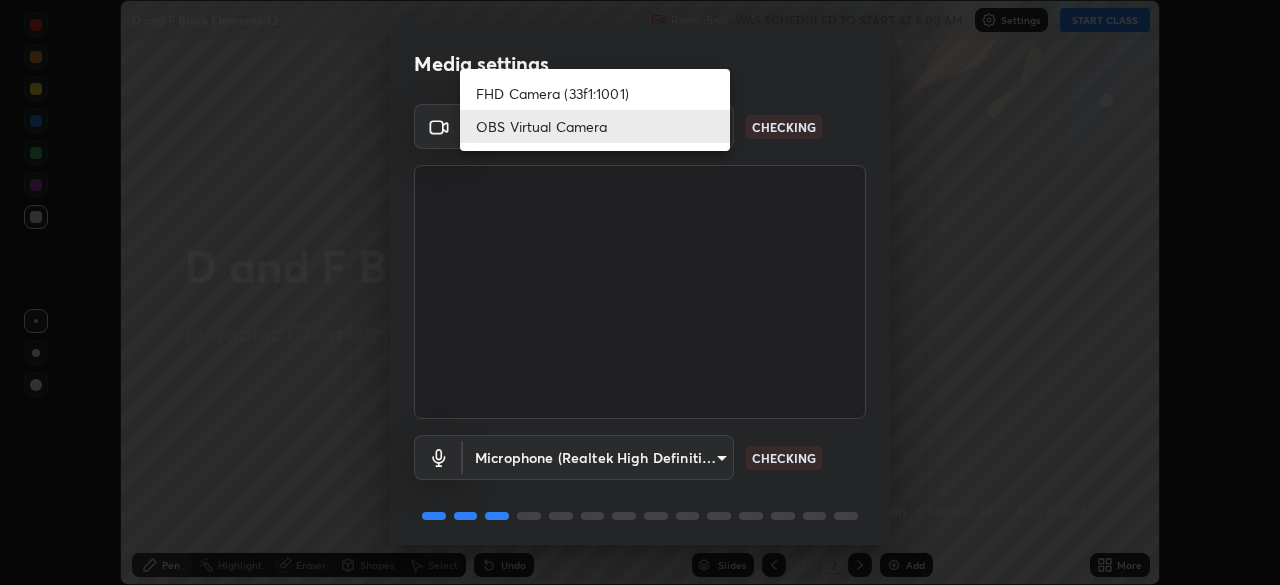 click on "FHD Camera (33f1:1001)" at bounding box center [595, 93] 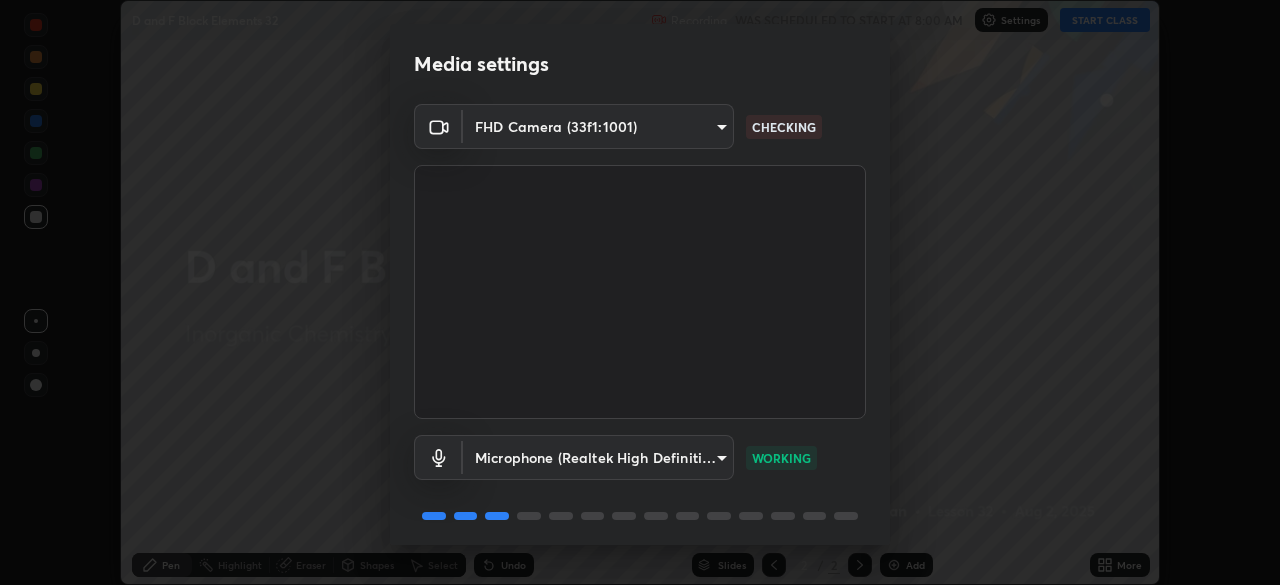 click on "Erase all D and F Block Elements 32 Recording WAS SCHEDULED TO START AT  8:00 AM Settings START CLASS Setting up your live class D and F Block Elements 32 • L32 of Inorganic Chemistry Premlal Chouhan Pen Highlight Eraser Shapes Select Undo Slides 2 / 2 Add More No doubts shared Encourage your learners to ask a doubt for better clarity Report an issue Reason for reporting Buffering Chat not working Audio - Video sync issue Educator video quality low ​ Attach an image Report Media settings FHD Camera (33f1:1001) 932d23fd129dbfd18849038769a913f660c7f1eeffe8c849018a21bc76807e36 CHECKING Microphone (Realtek High Definition Audio) 2c7ce03bf44361b7ba6d686ec062d0a68e8820996cf89e2862210030541b57e2 WORKING 1 / 5 Next" at bounding box center [640, 292] 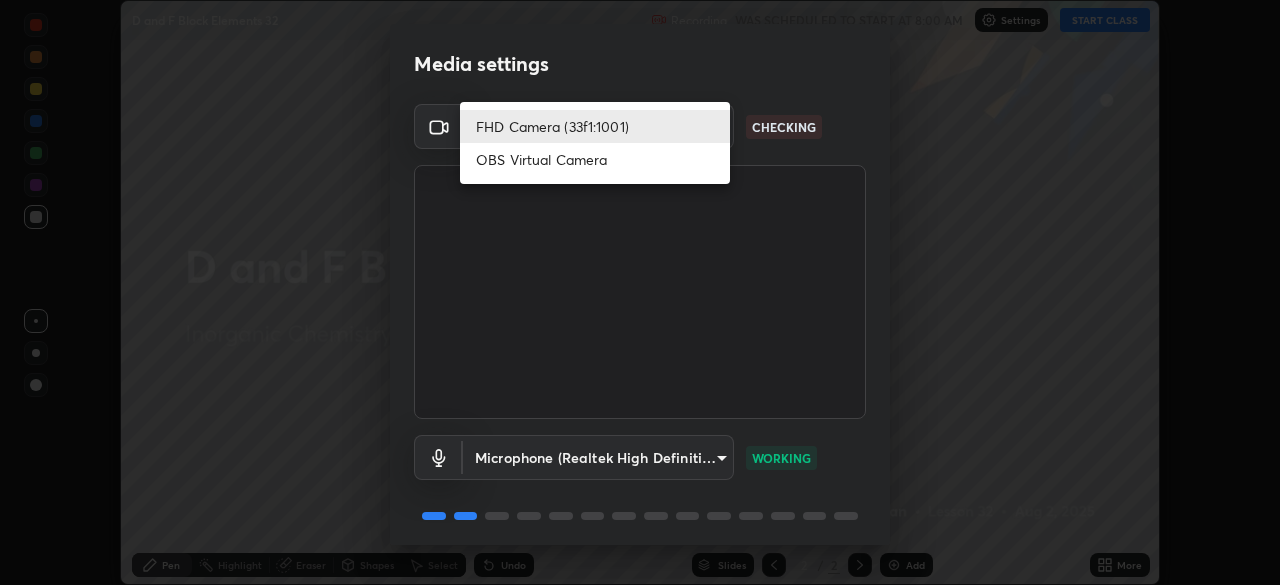 click on "OBS Virtual Camera" at bounding box center (595, 159) 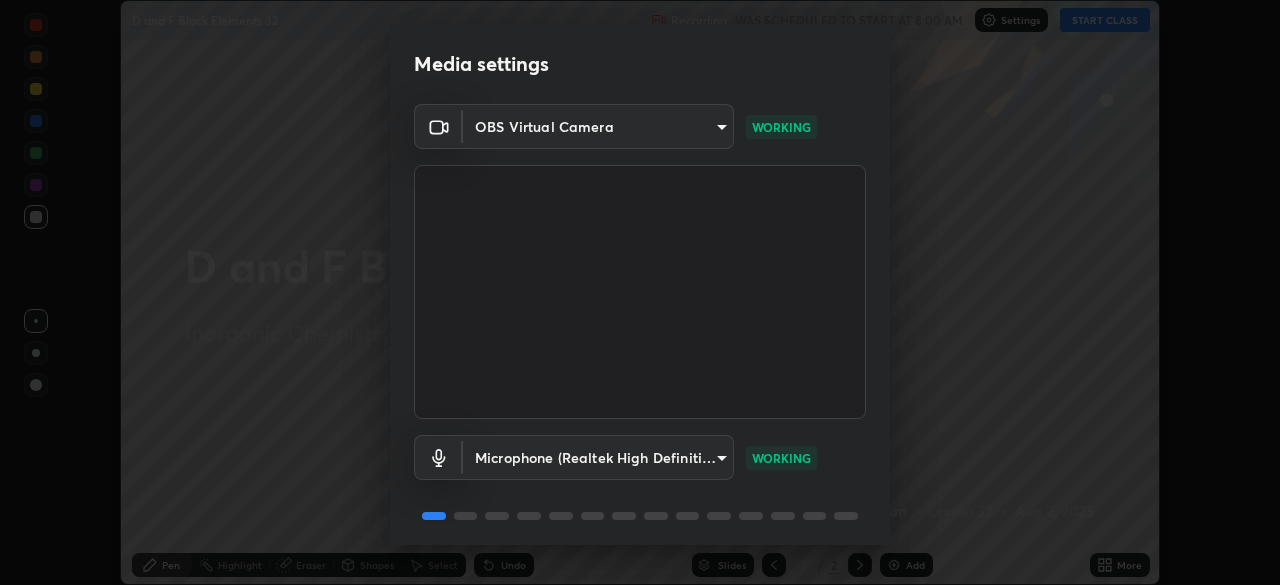 scroll, scrollTop: 71, scrollLeft: 0, axis: vertical 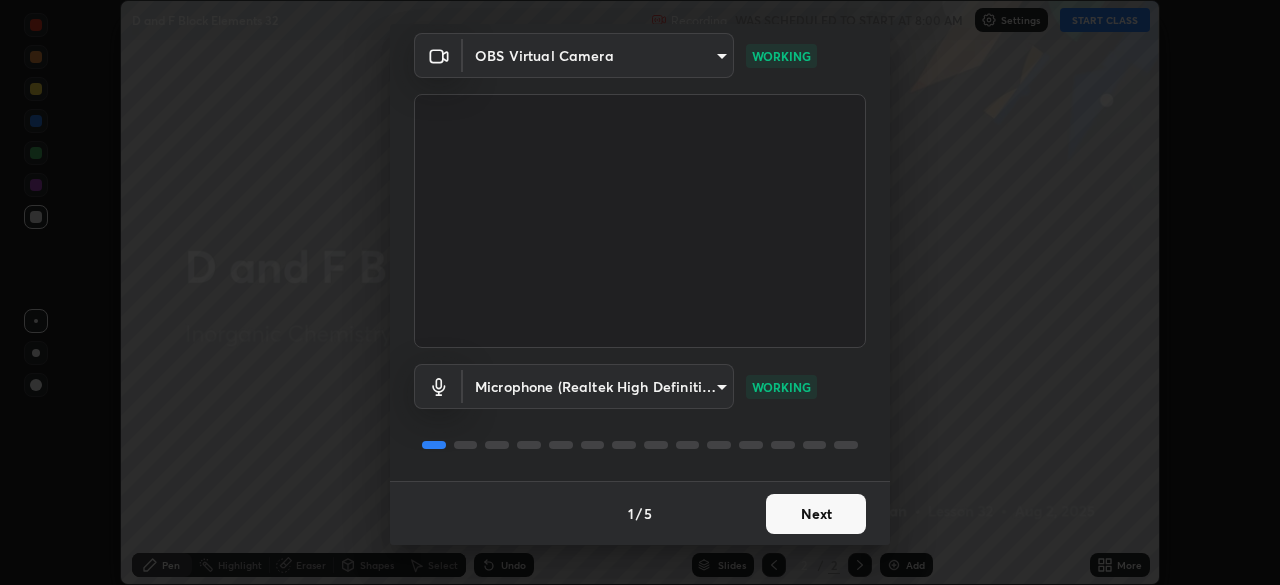 click on "Next" at bounding box center [816, 514] 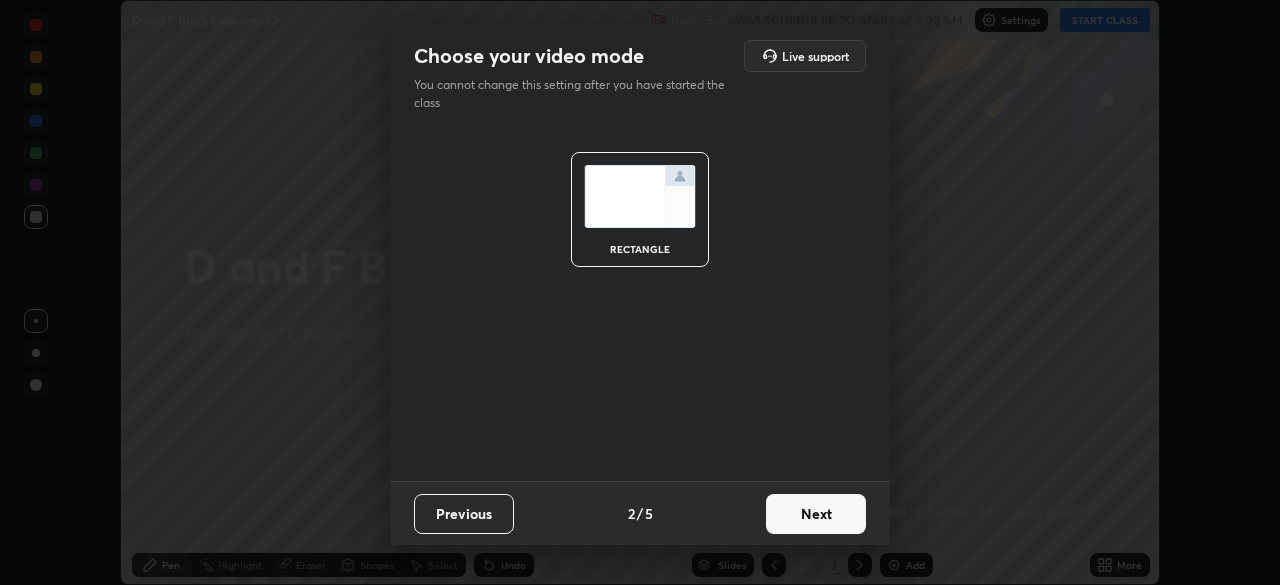 scroll, scrollTop: 0, scrollLeft: 0, axis: both 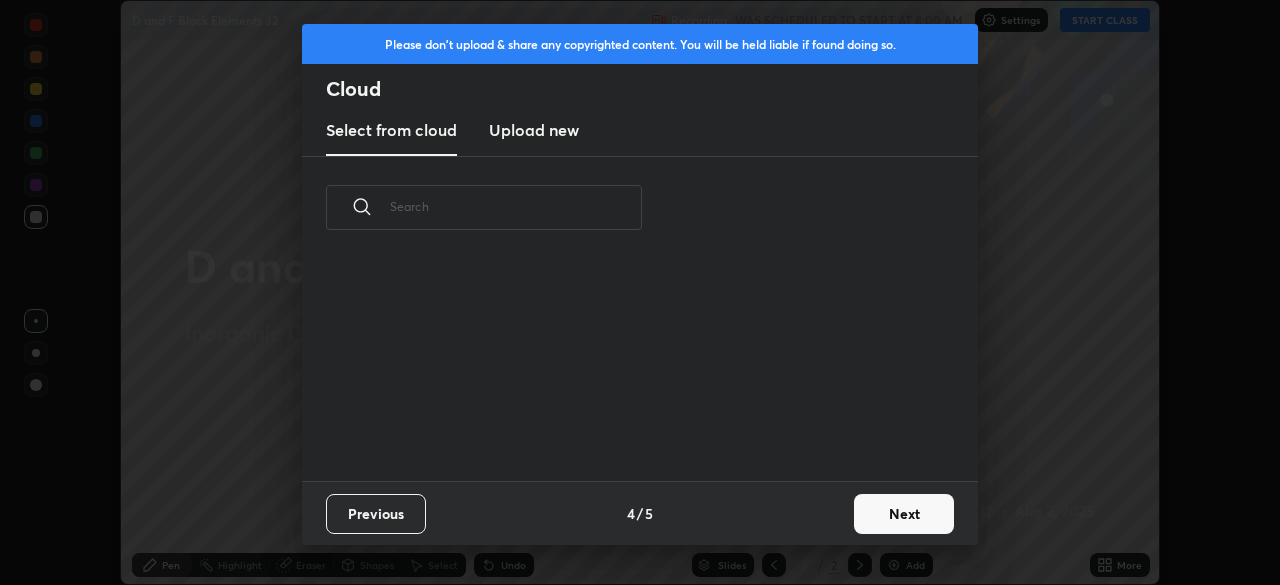 click on "Previous 4 / 5 Next" at bounding box center (640, 513) 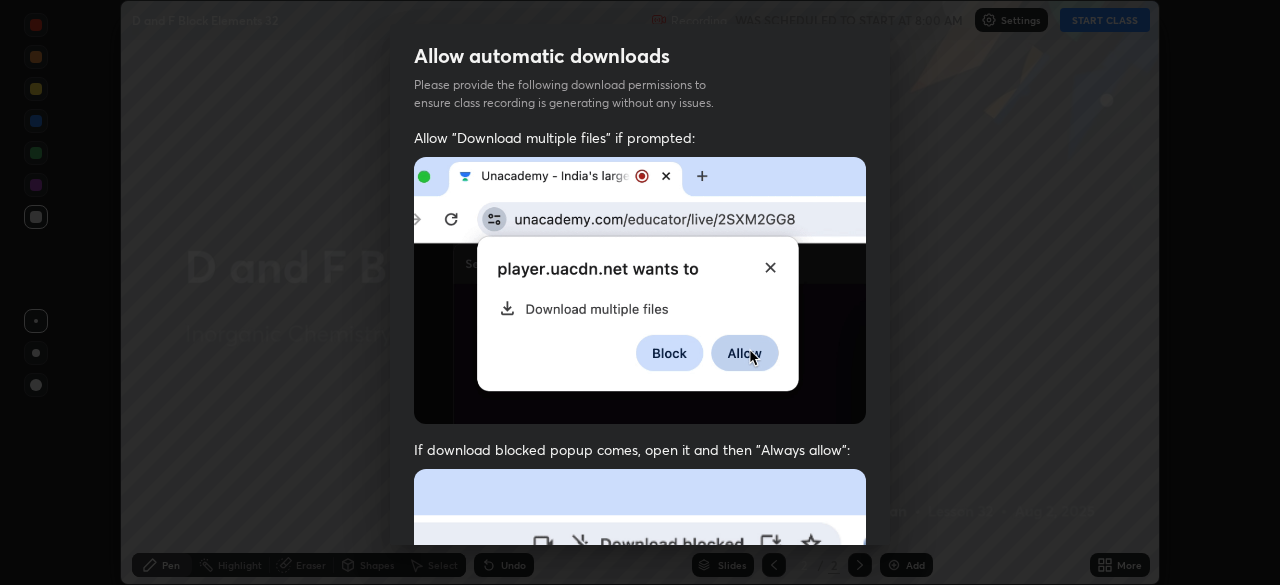click at bounding box center [426, 934] 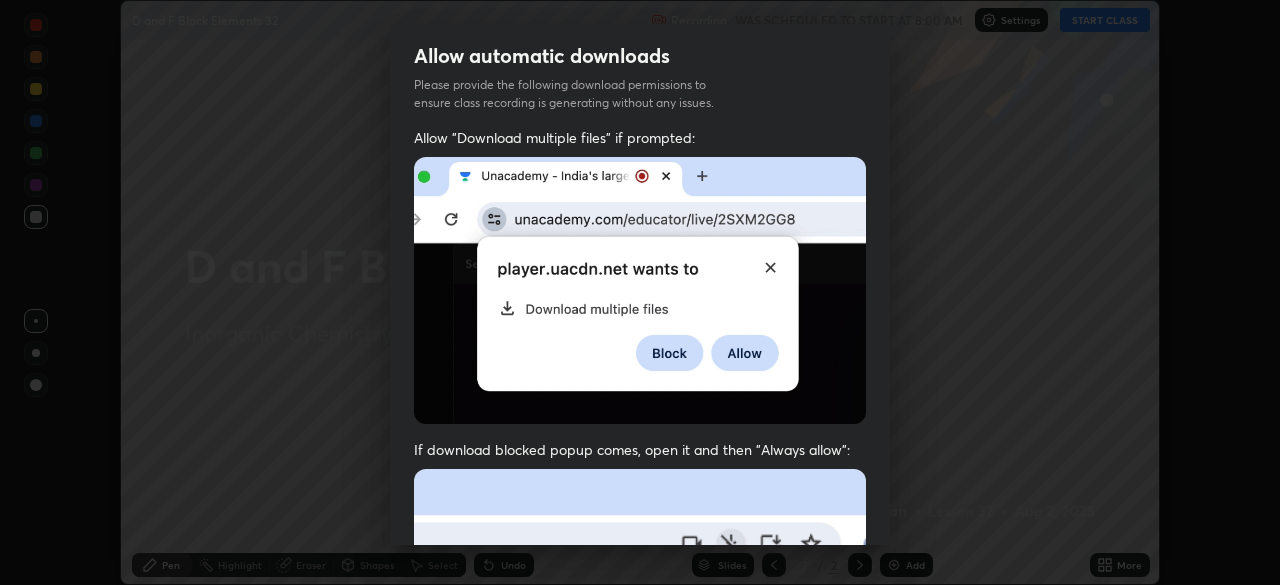 click at bounding box center (640, 290) 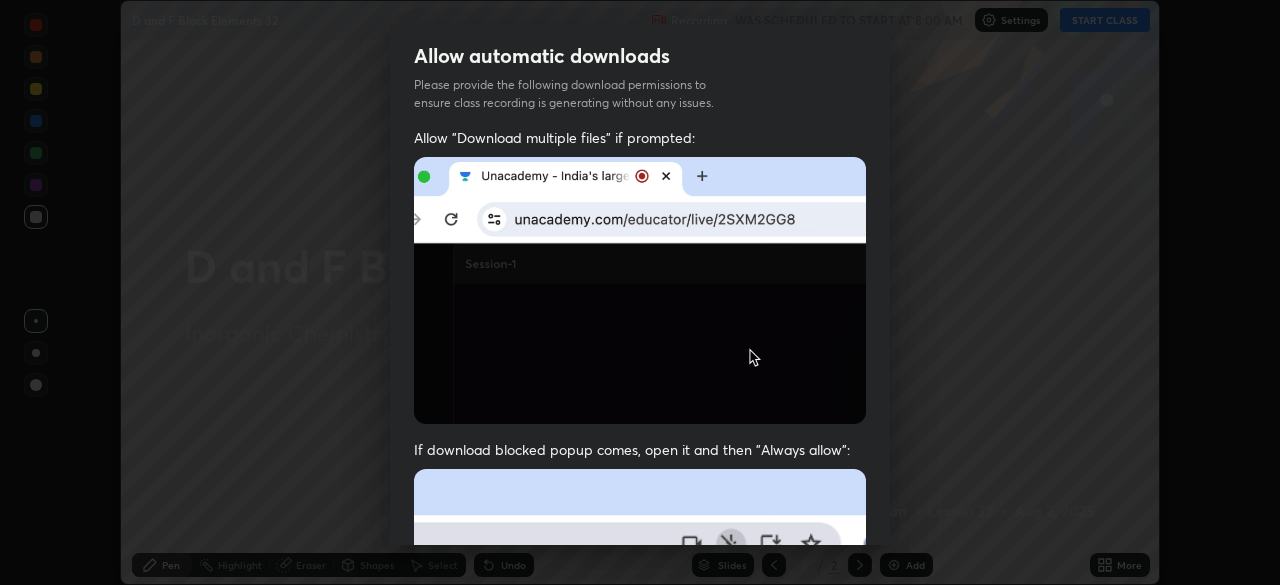 click at bounding box center (640, 687) 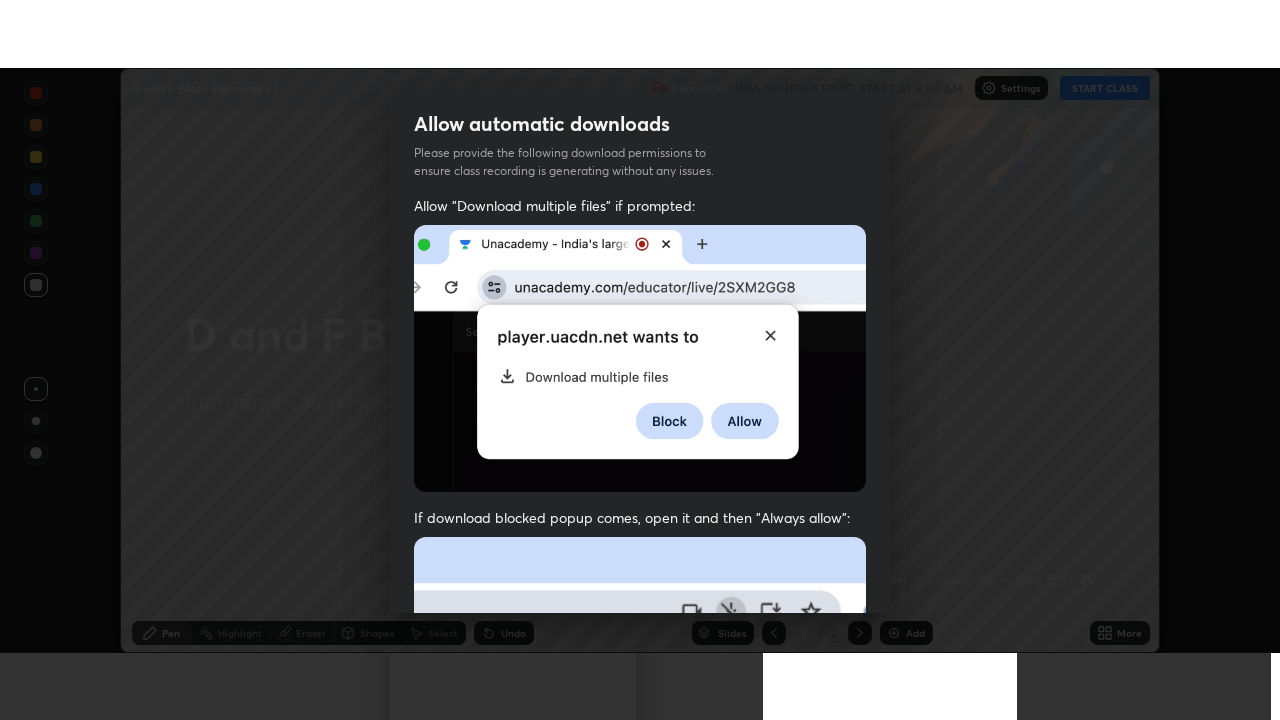 scroll, scrollTop: 479, scrollLeft: 0, axis: vertical 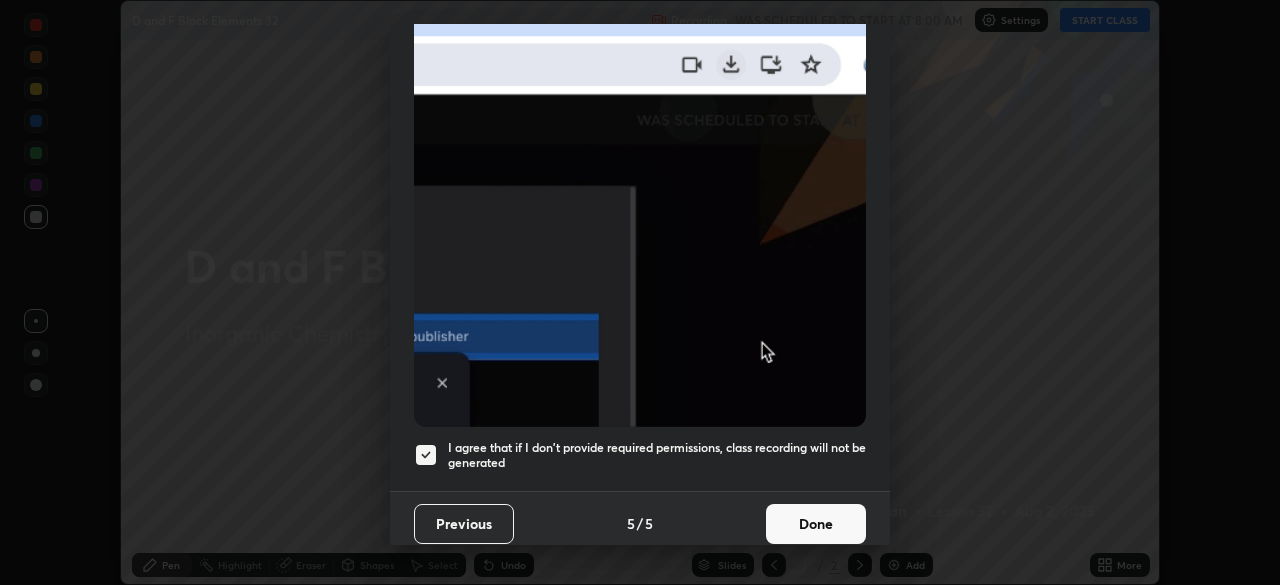 click on "Done" at bounding box center [816, 524] 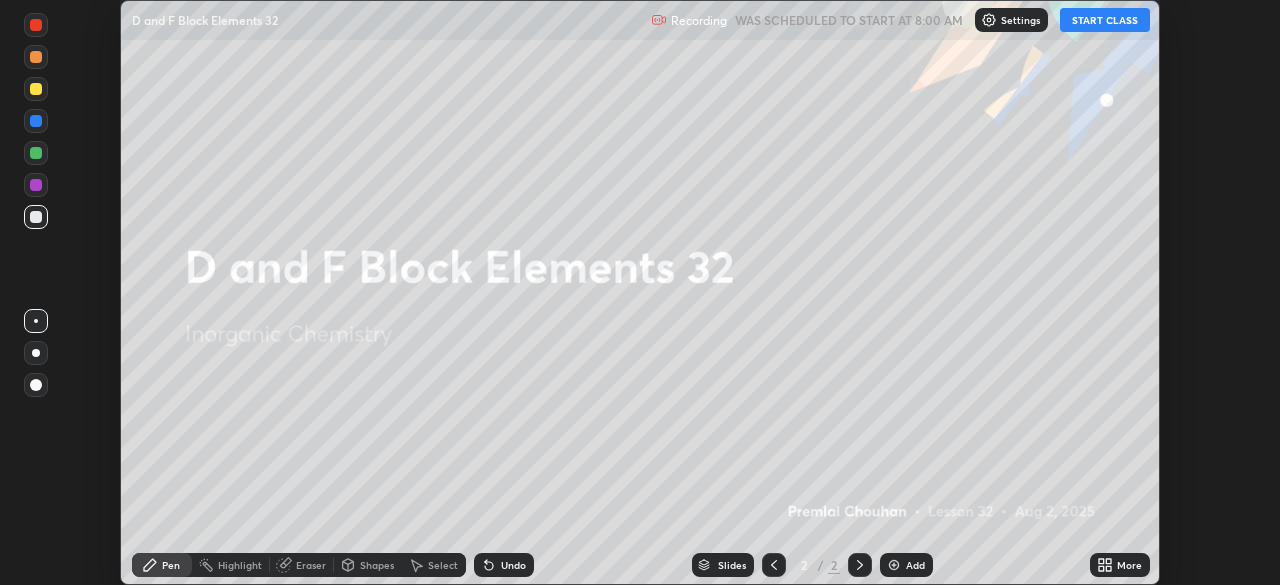 click on "START CLASS" at bounding box center [1105, 20] 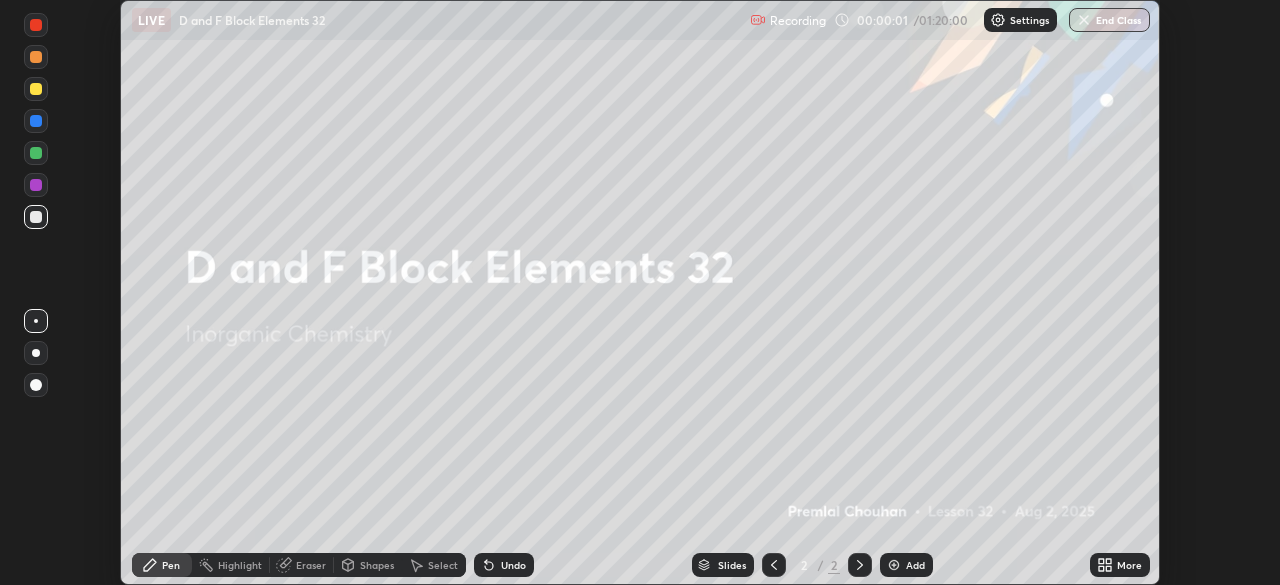click on "More" at bounding box center [1120, 565] 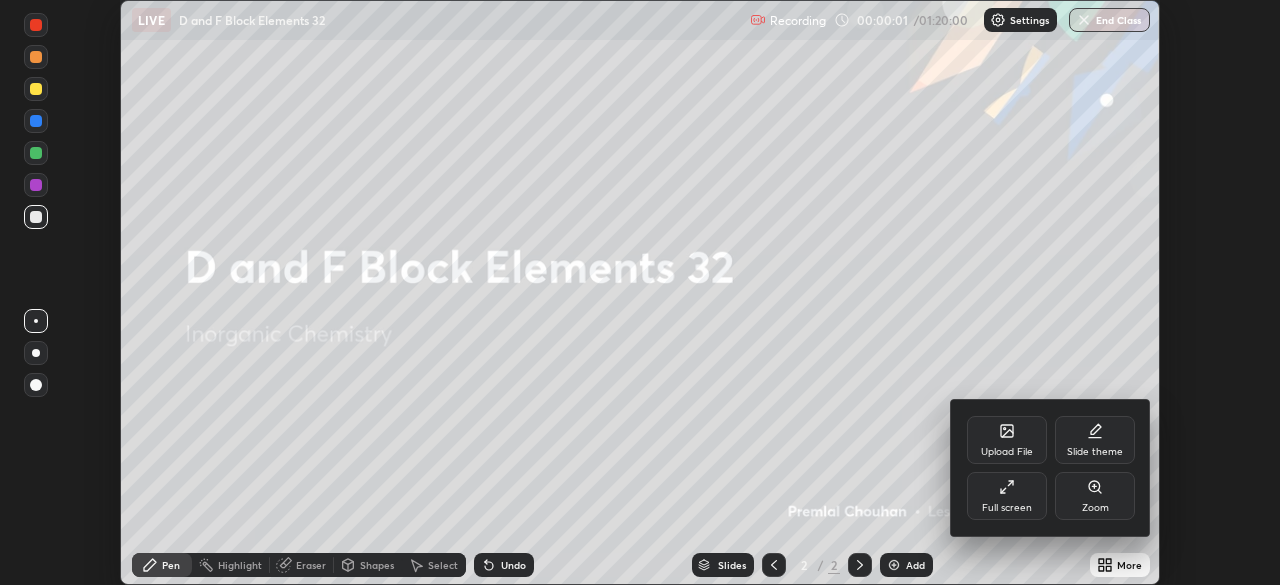 click on "Full screen" at bounding box center [1007, 496] 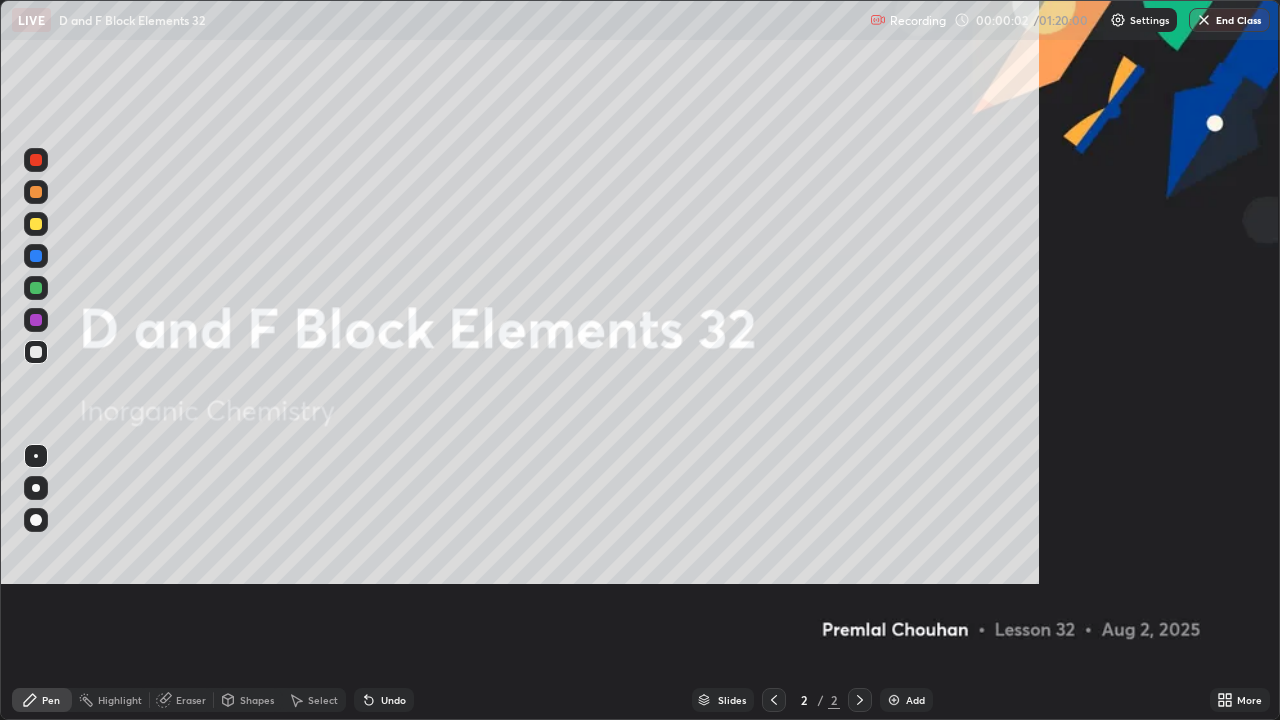 scroll, scrollTop: 99280, scrollLeft: 98720, axis: both 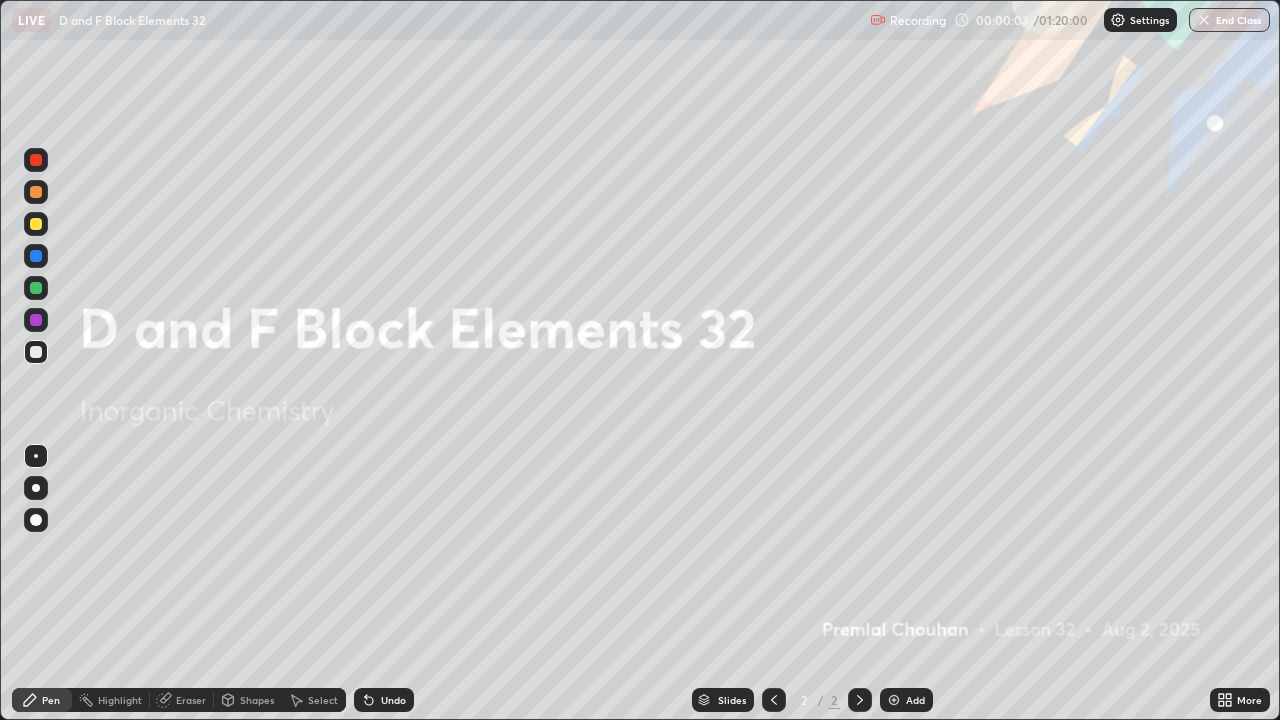 click on "Add" at bounding box center (906, 700) 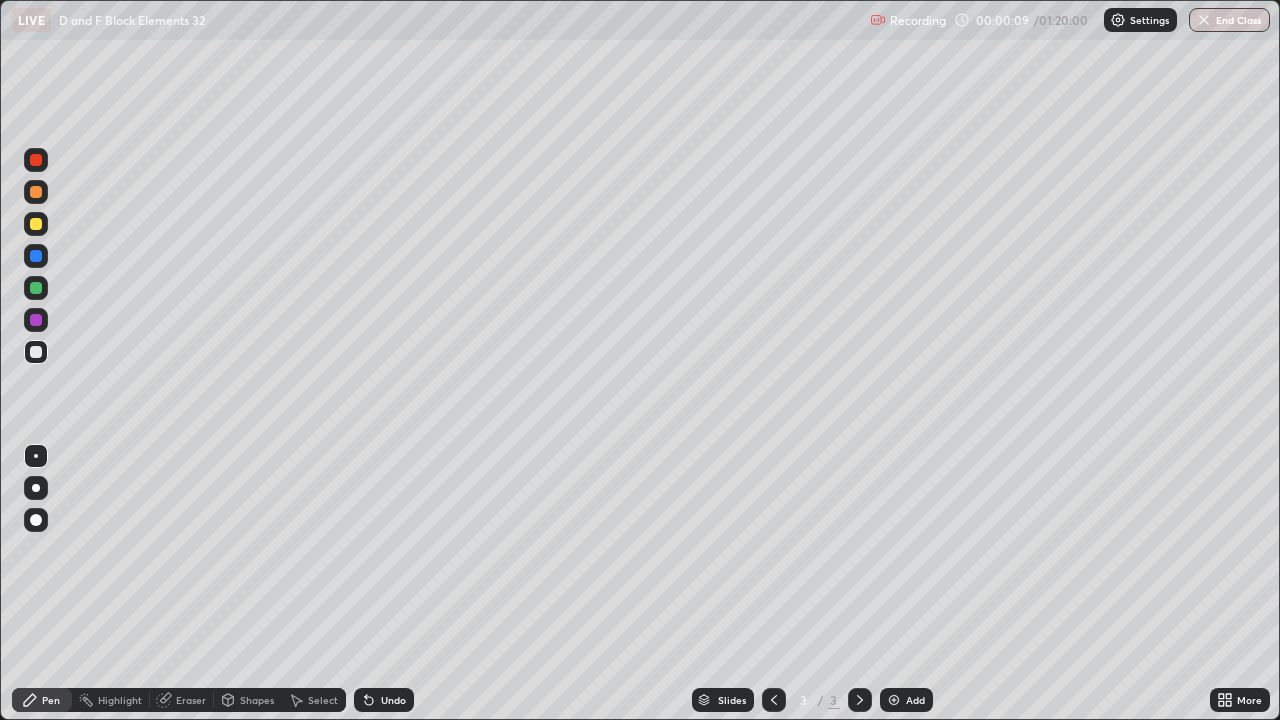click on "Undo" at bounding box center (393, 700) 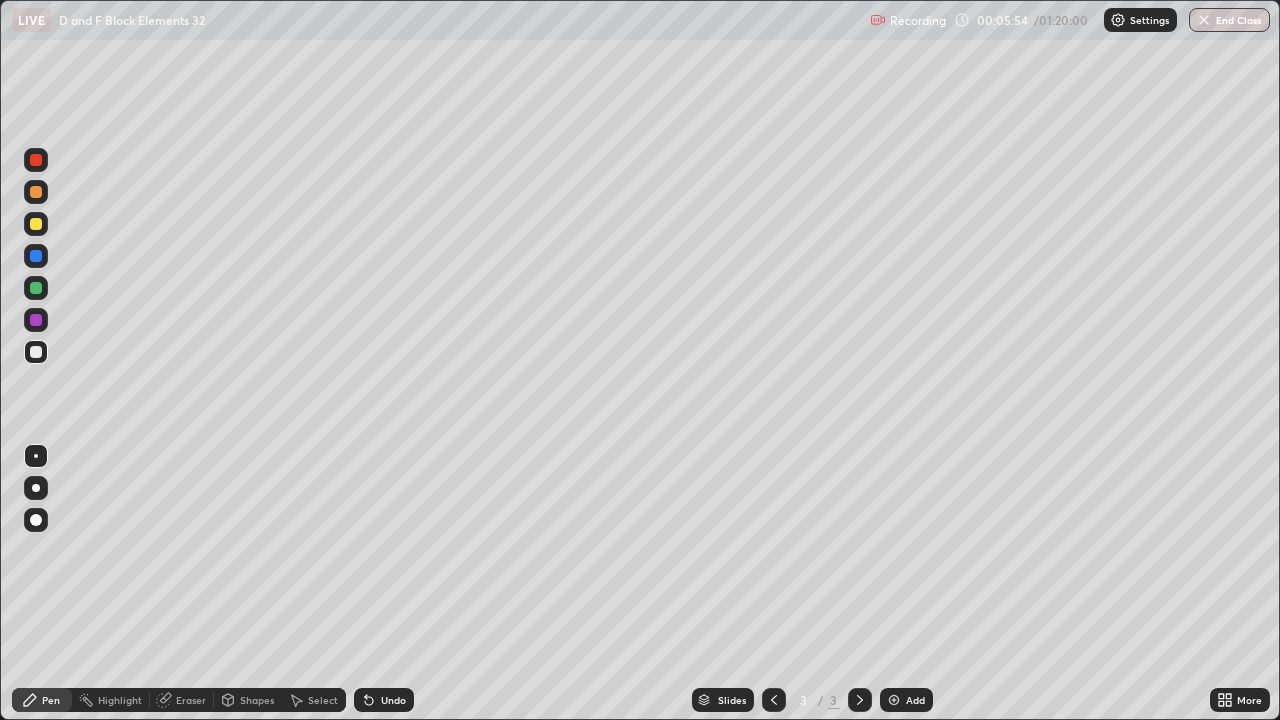 click at bounding box center (36, 224) 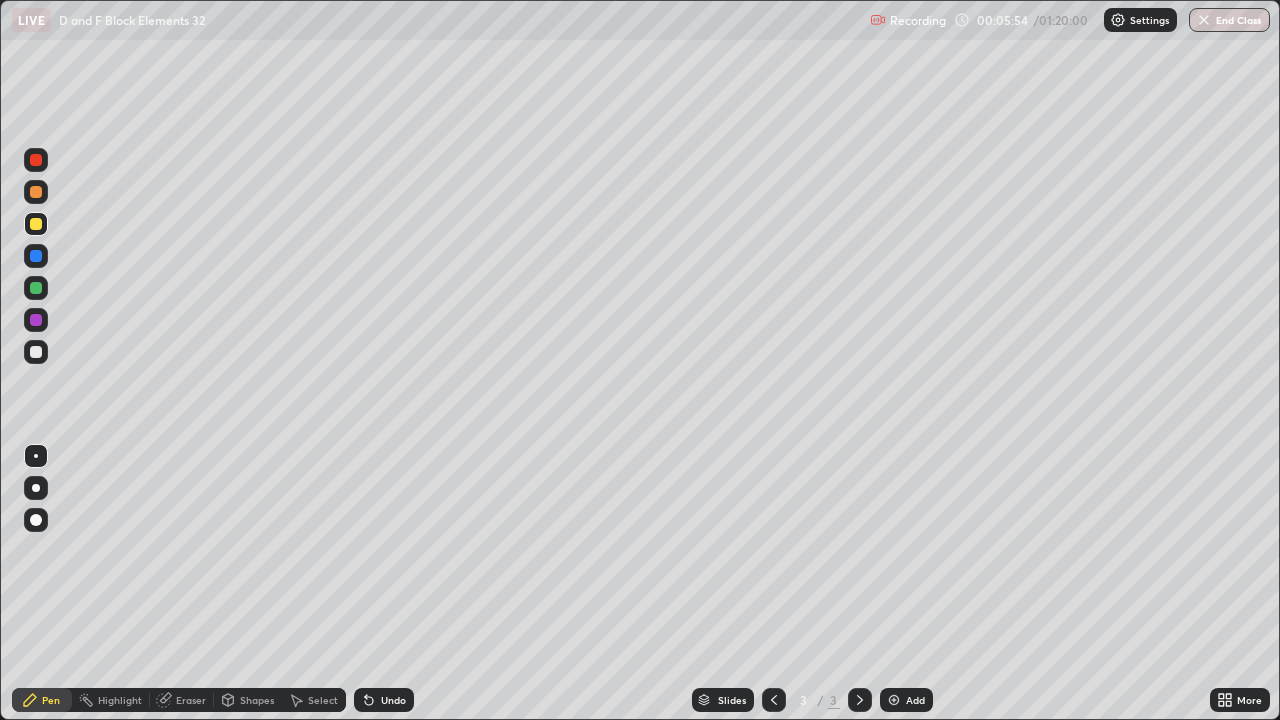 click at bounding box center (36, 224) 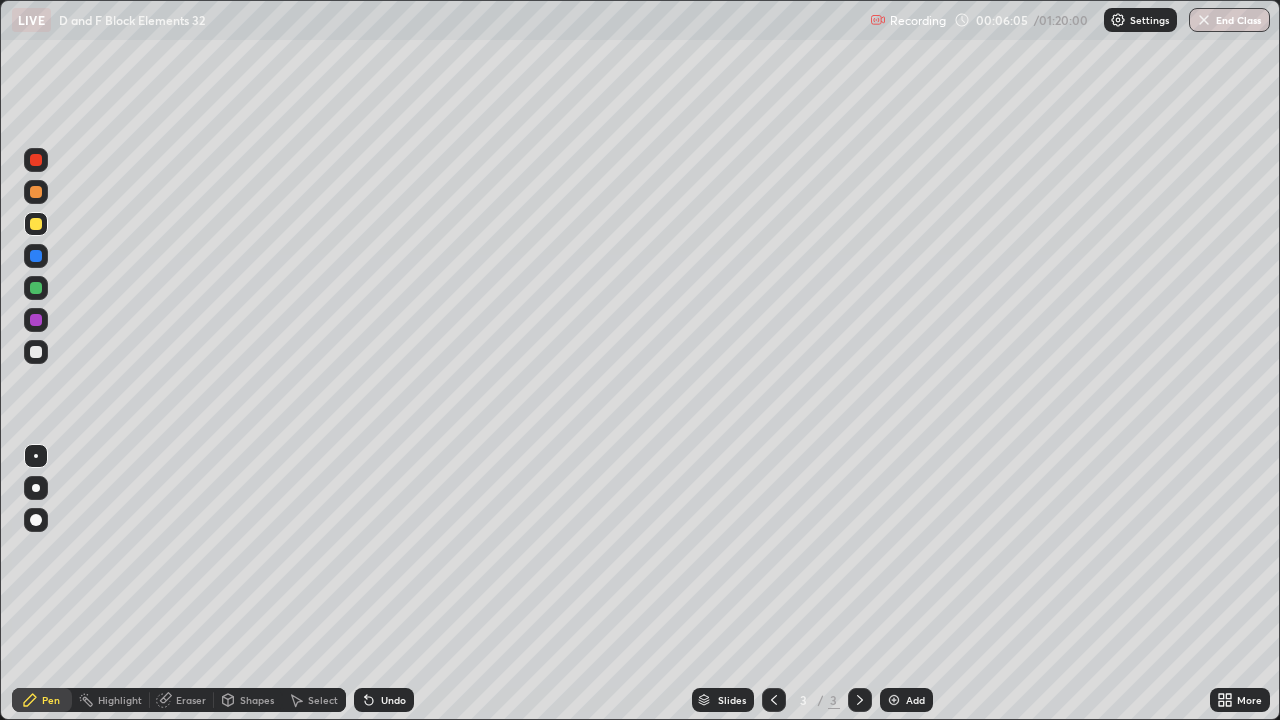 click at bounding box center [36, 224] 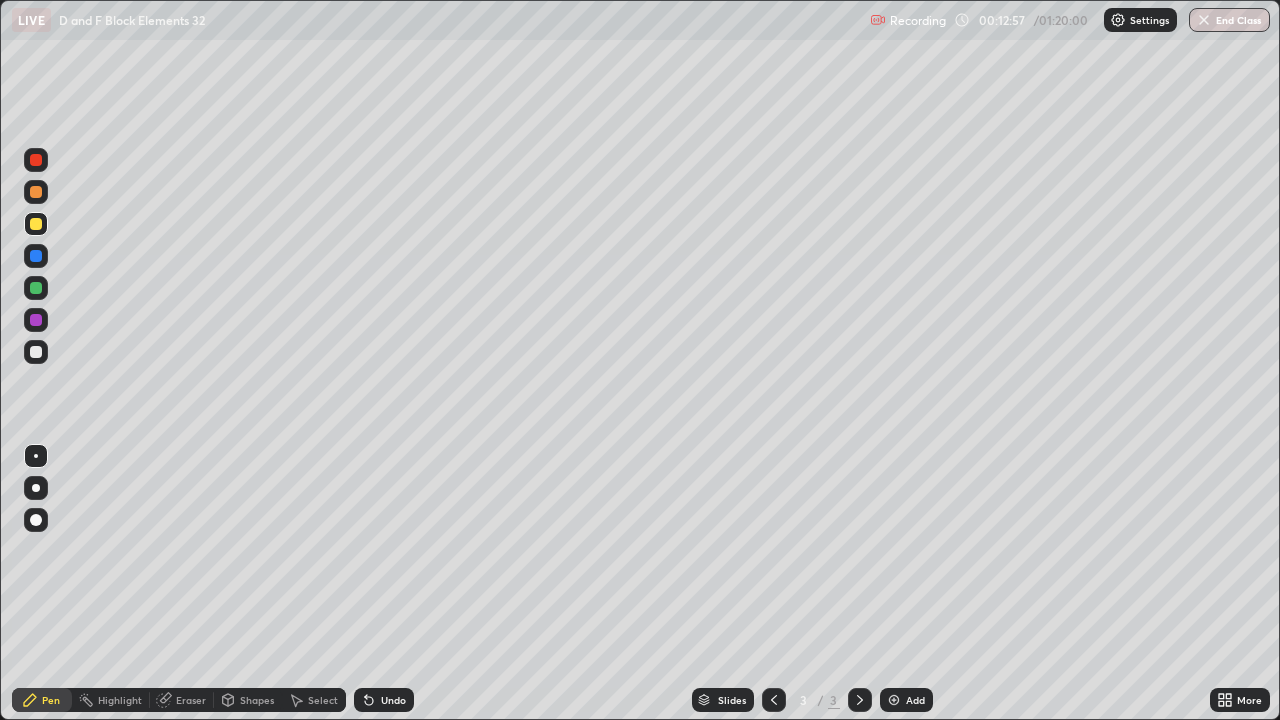 click on "Add" at bounding box center (906, 700) 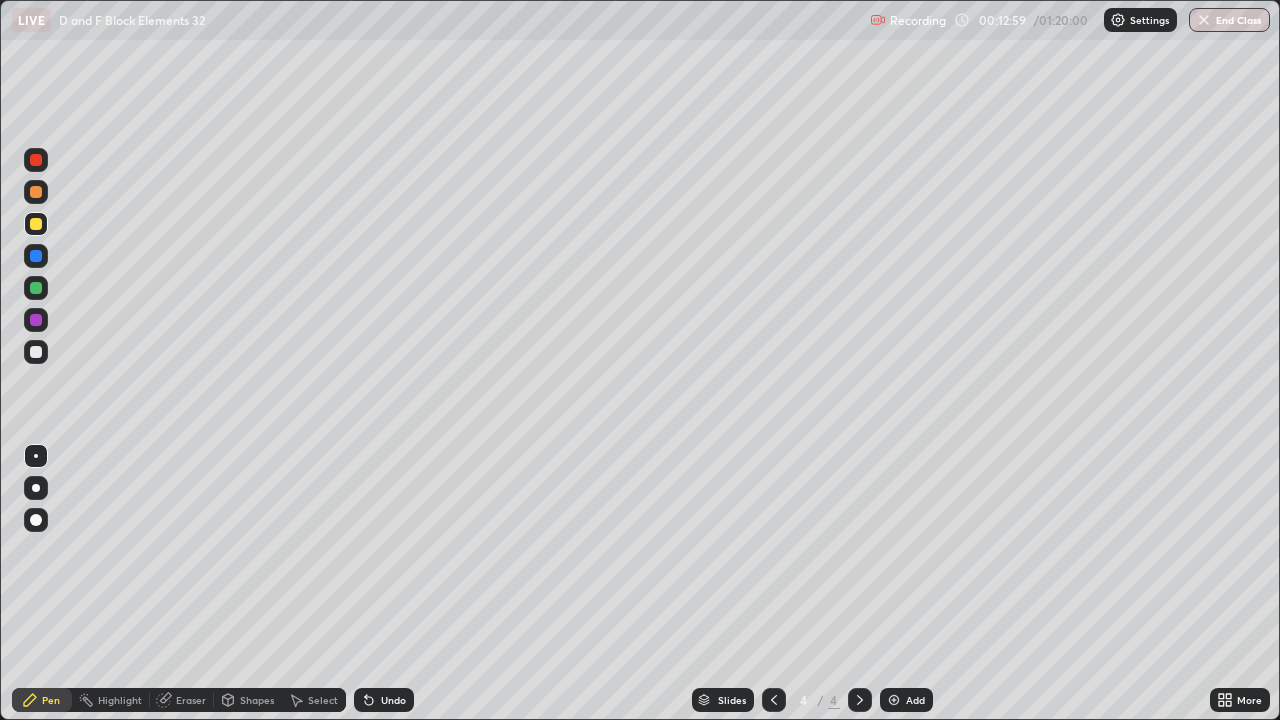 click at bounding box center (36, 192) 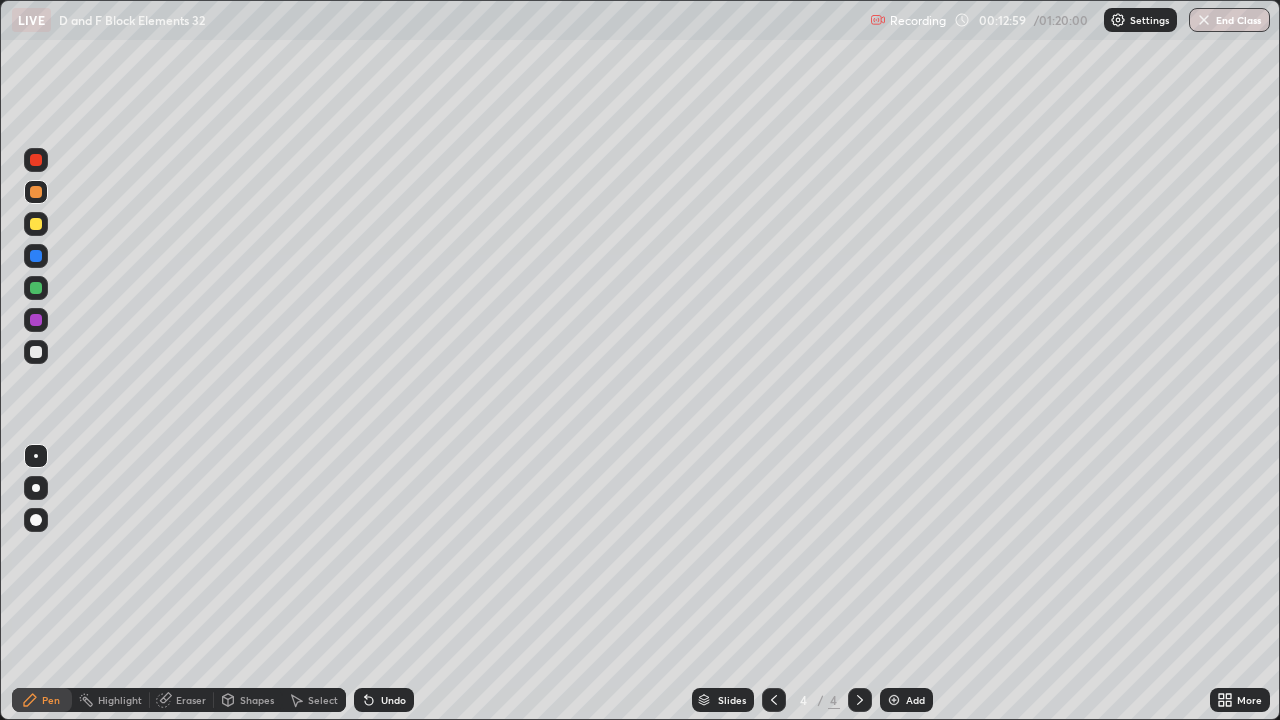 click at bounding box center [36, 192] 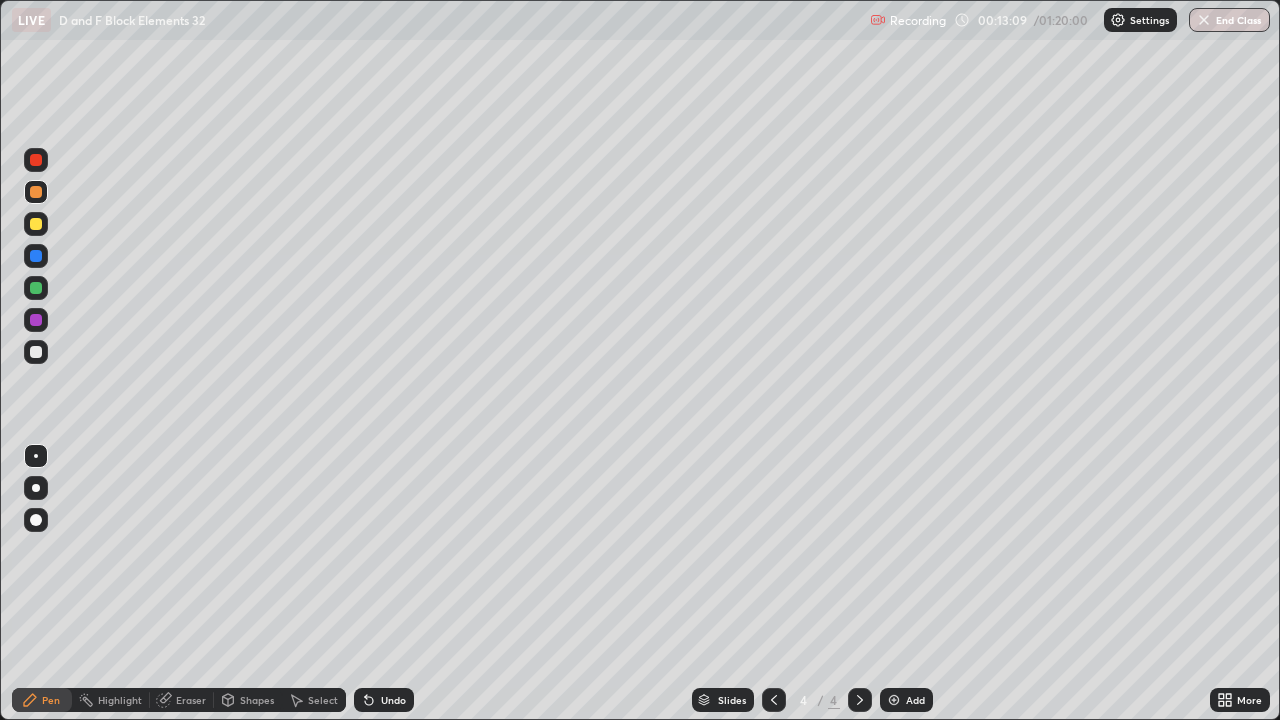 click at bounding box center [36, 224] 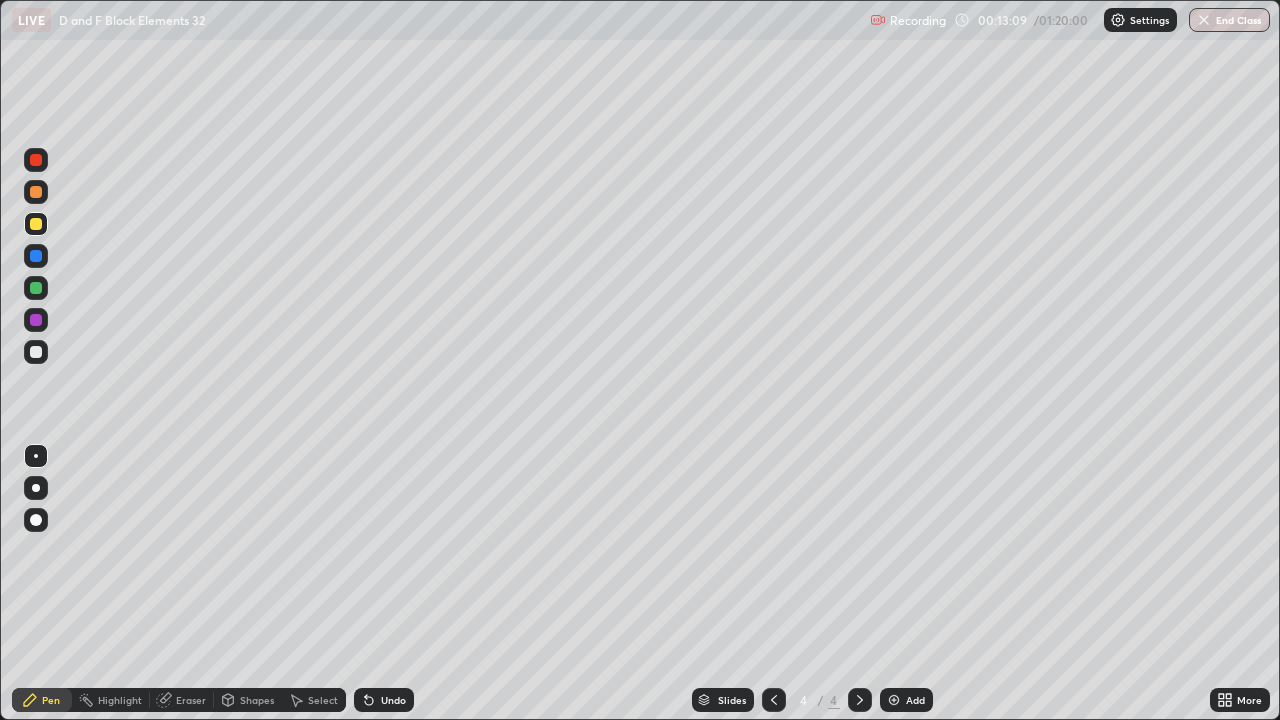 click at bounding box center [36, 224] 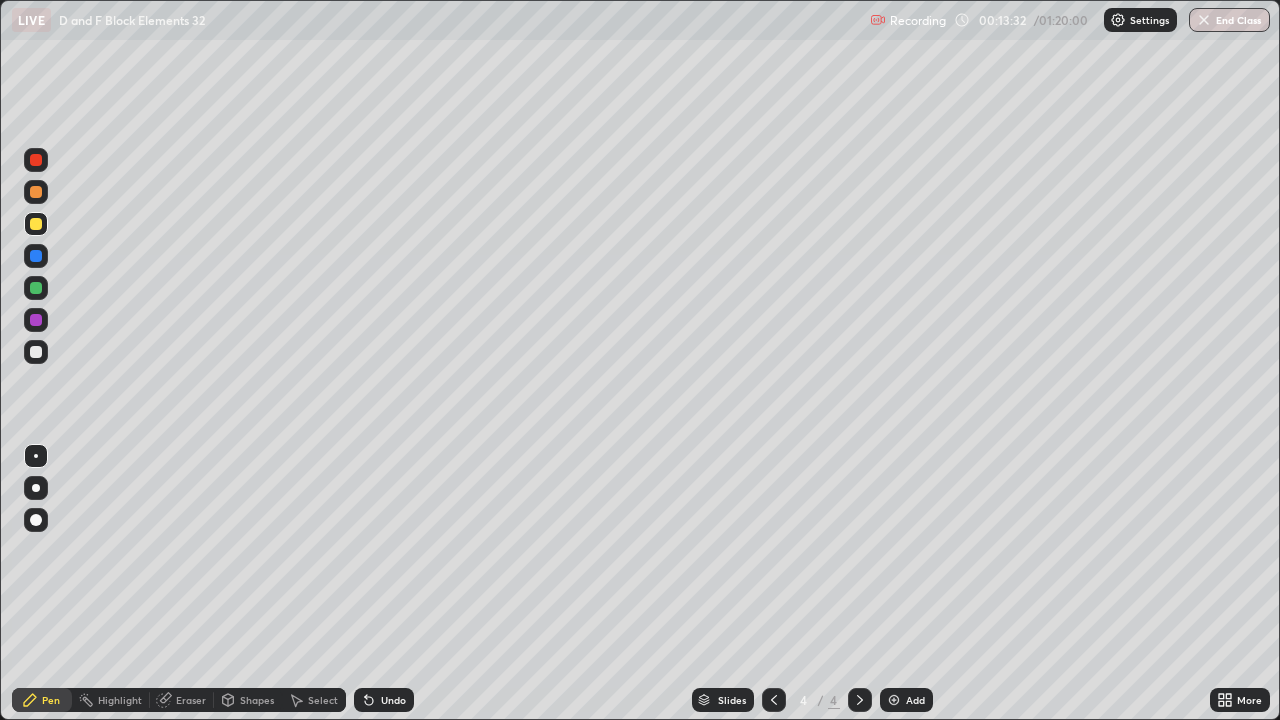 click at bounding box center [36, 224] 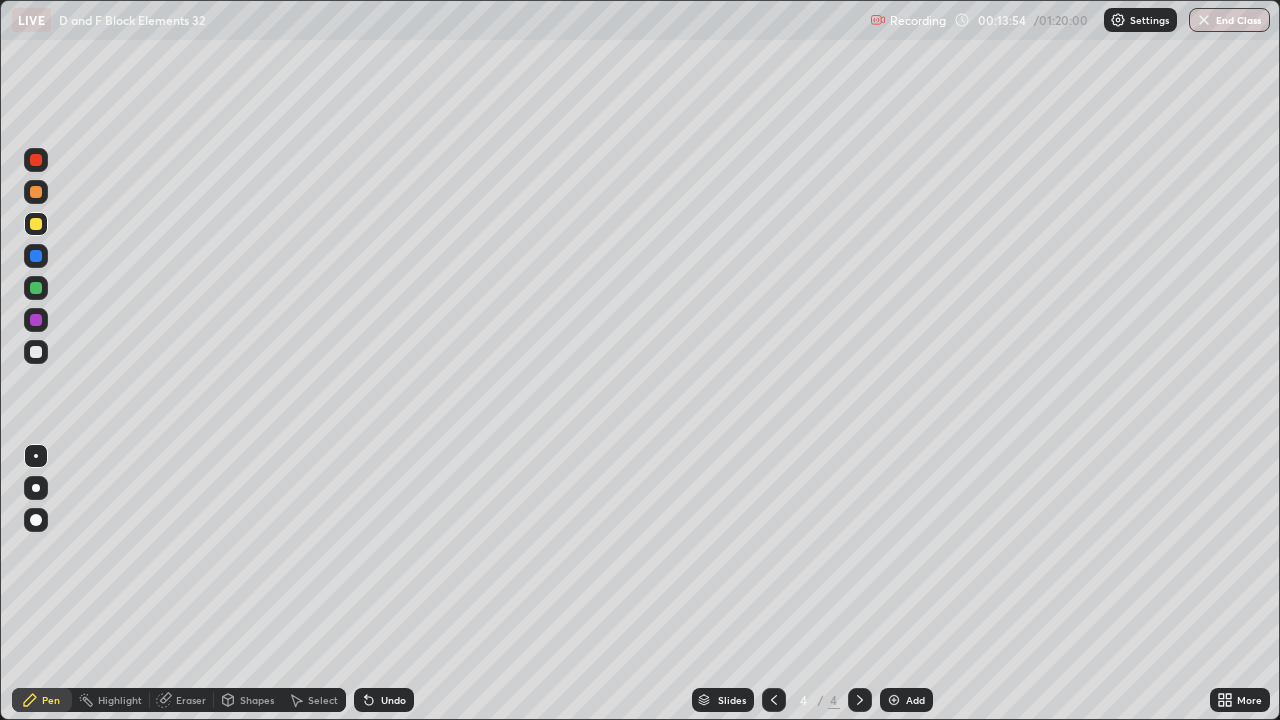 click at bounding box center [36, 192] 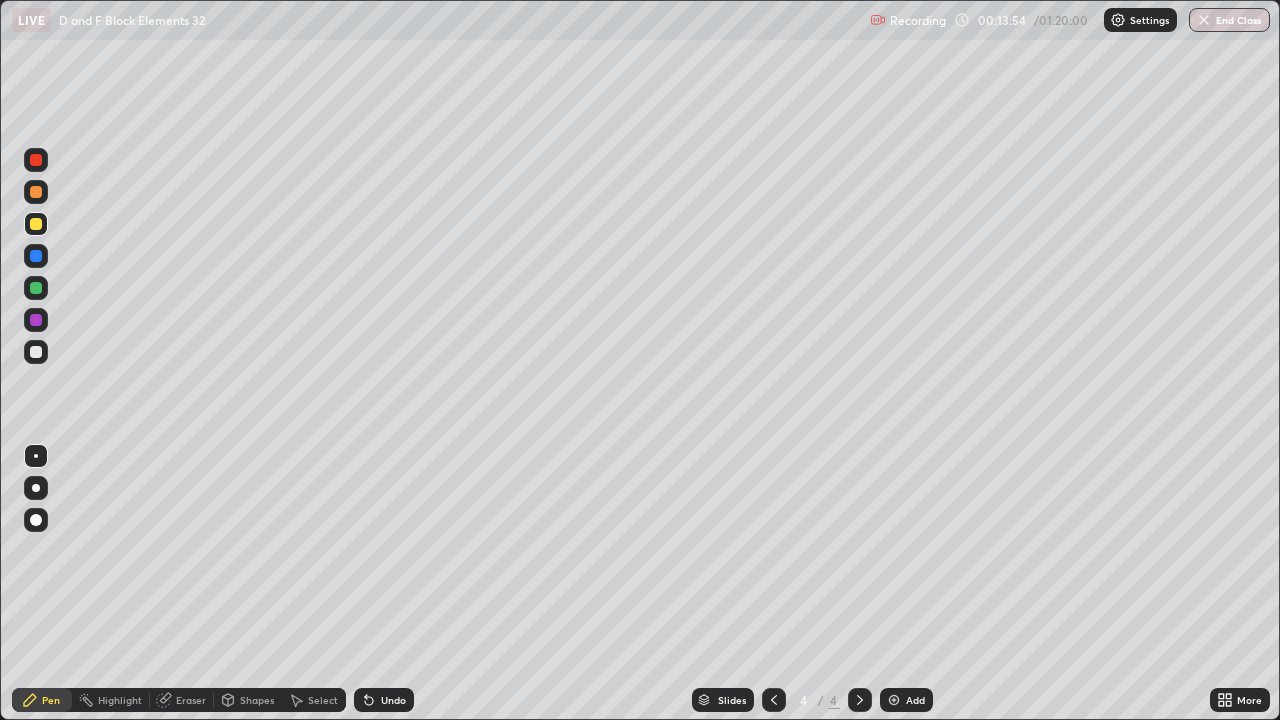 click at bounding box center (36, 192) 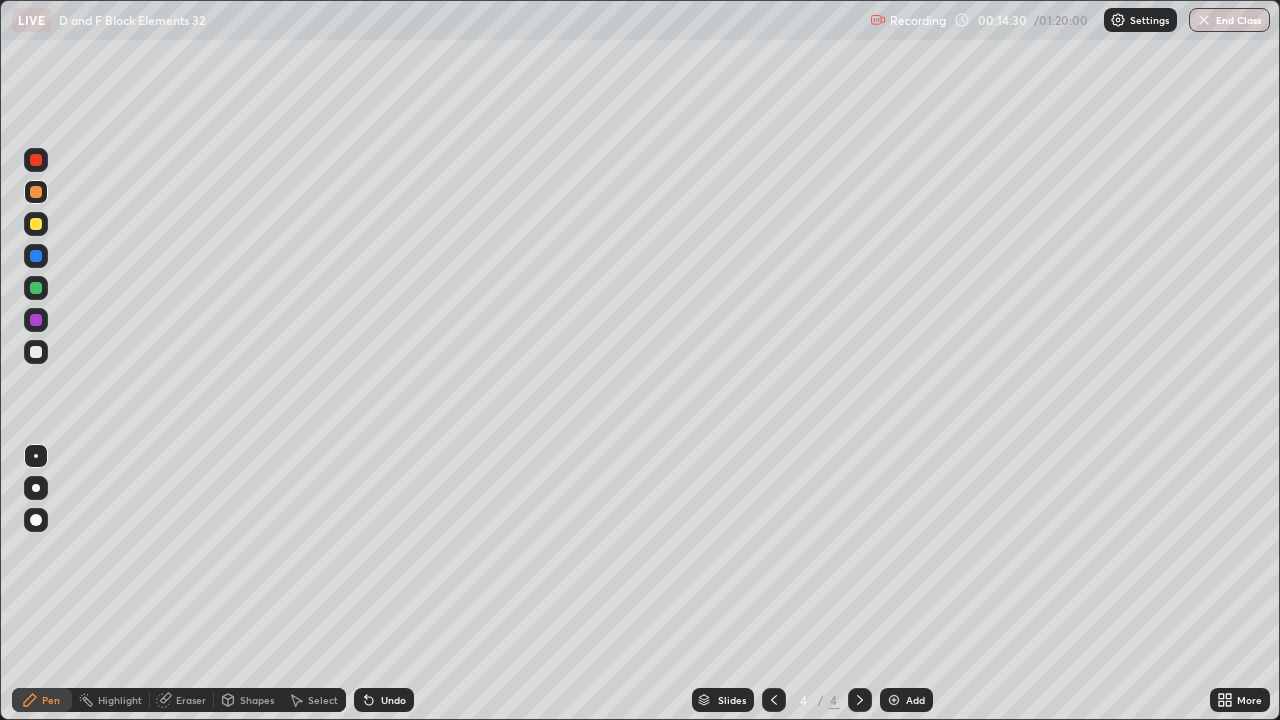 click on "Eraser" at bounding box center [191, 700] 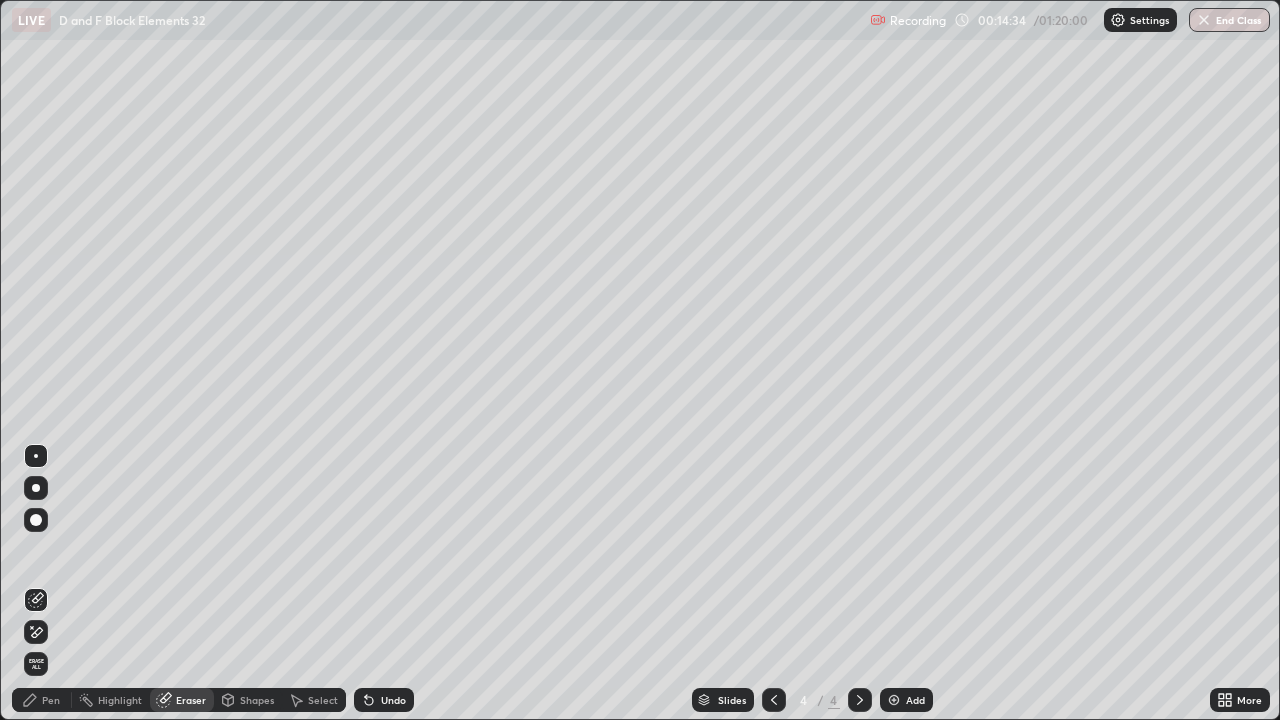click on "Pen" at bounding box center [51, 700] 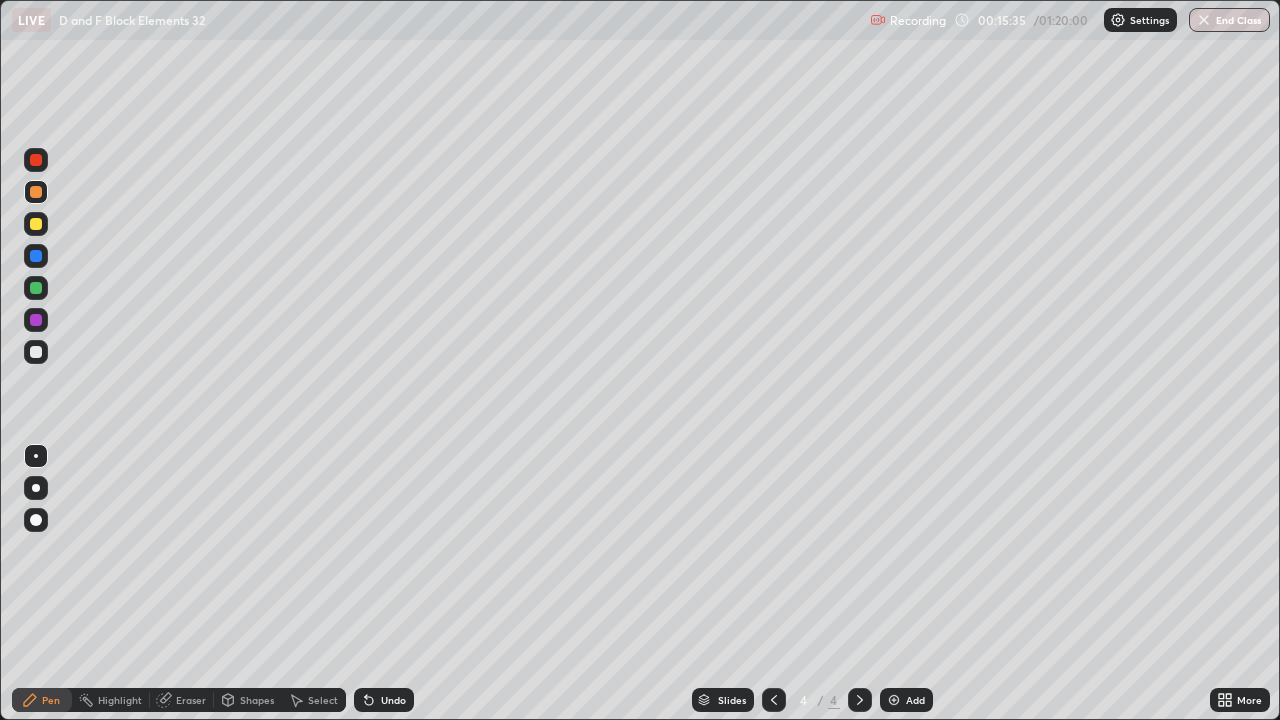 click at bounding box center (36, 224) 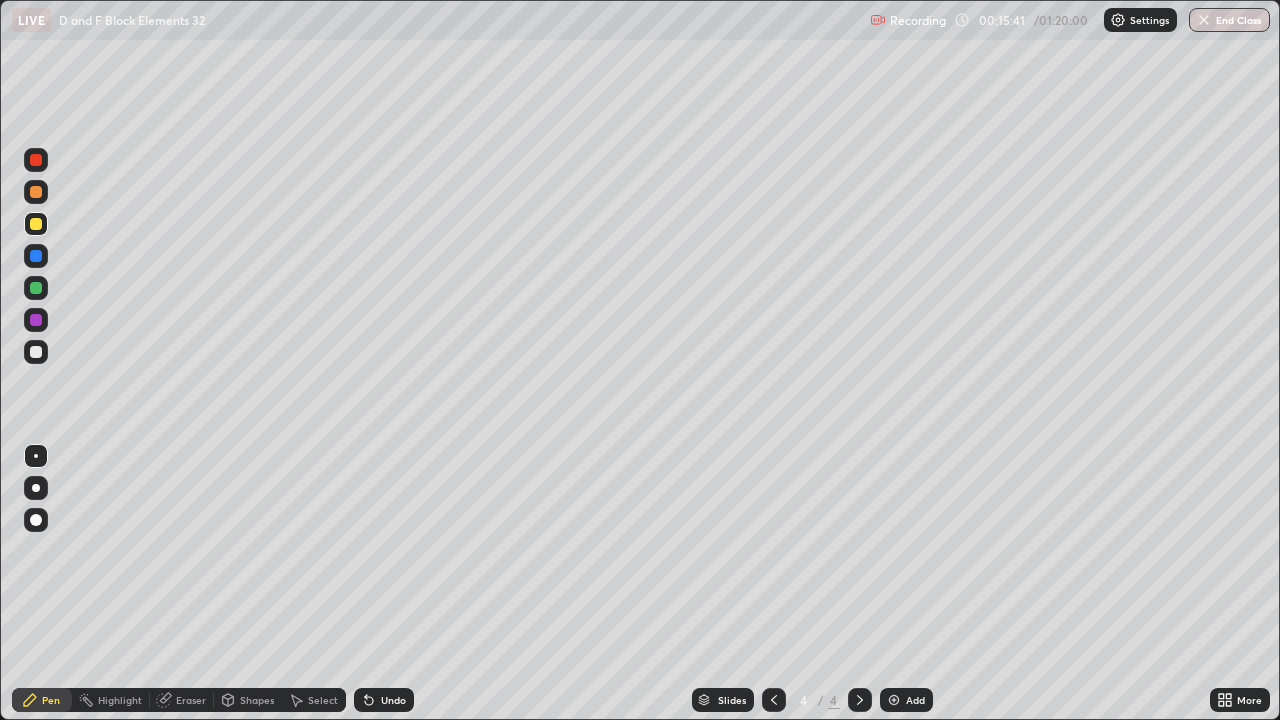 click at bounding box center [36, 224] 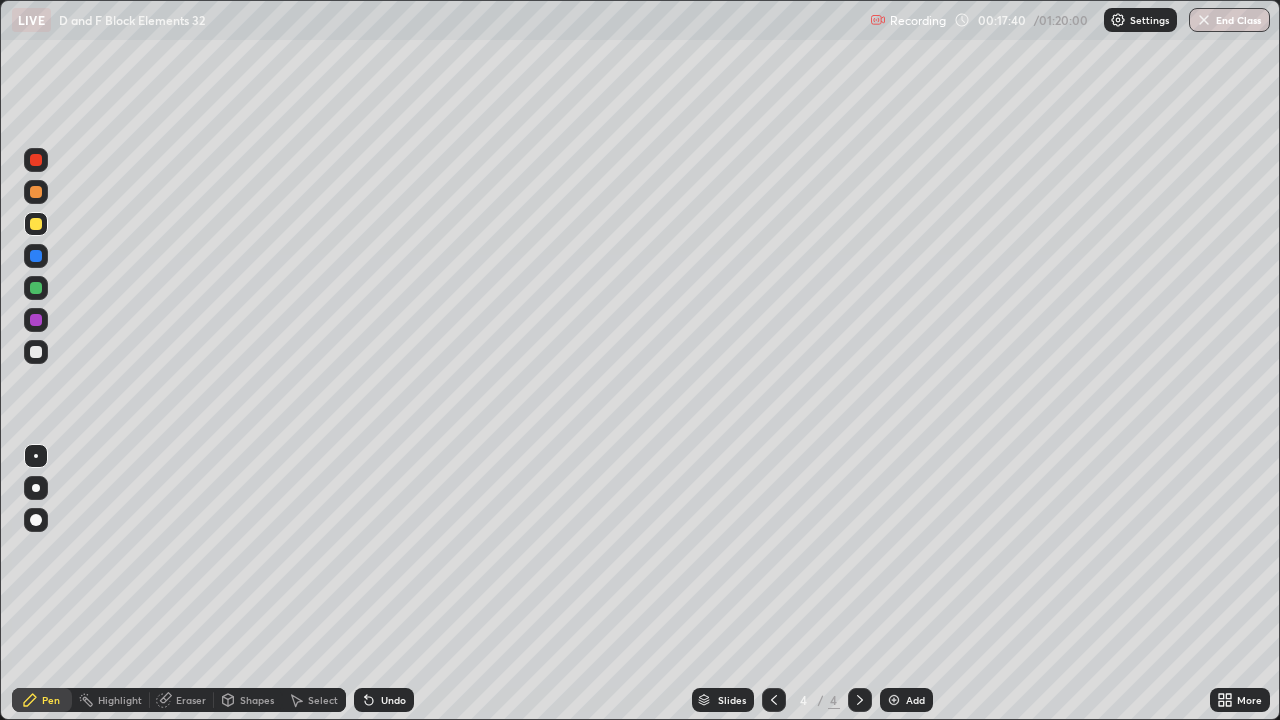 click at bounding box center [36, 192] 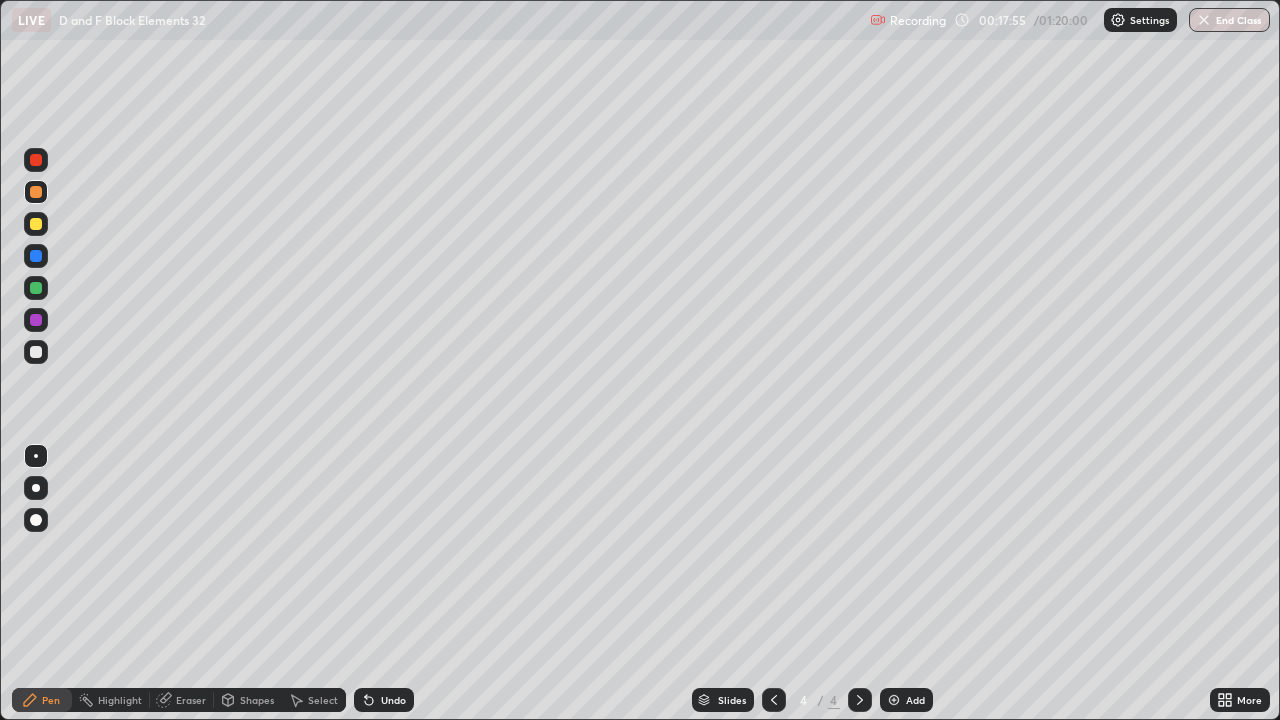 click at bounding box center (36, 352) 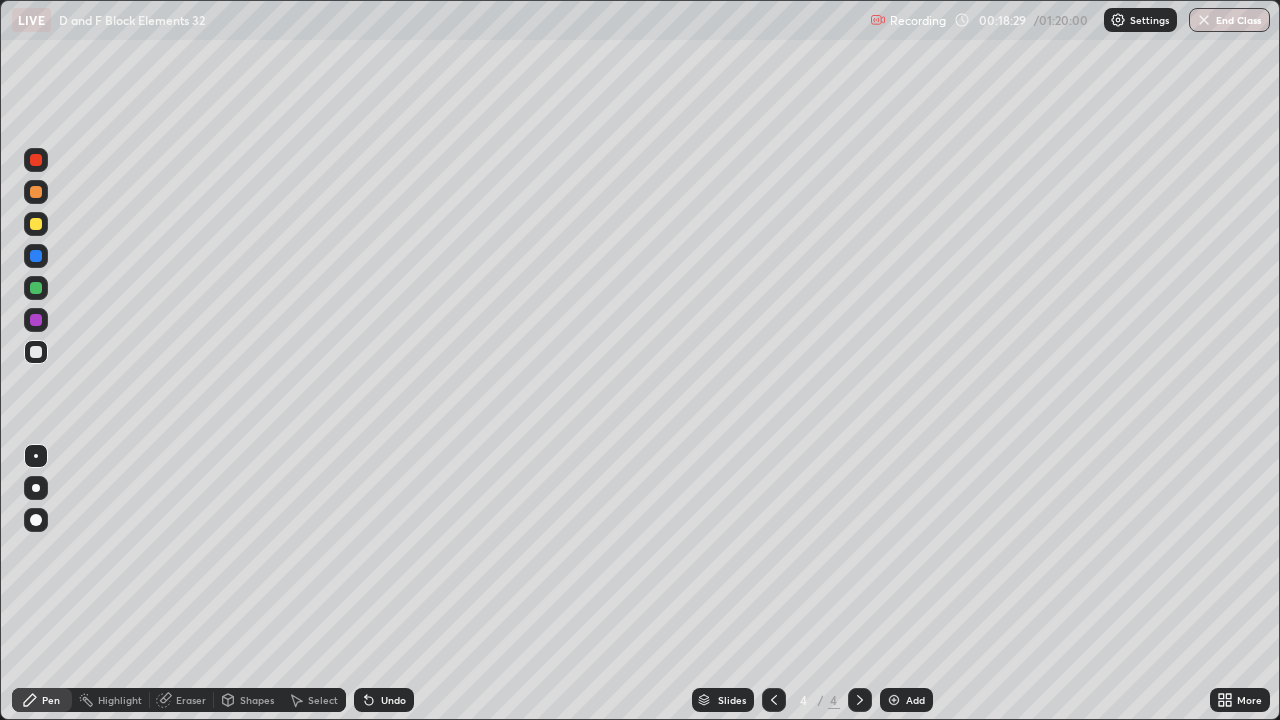click at bounding box center [36, 288] 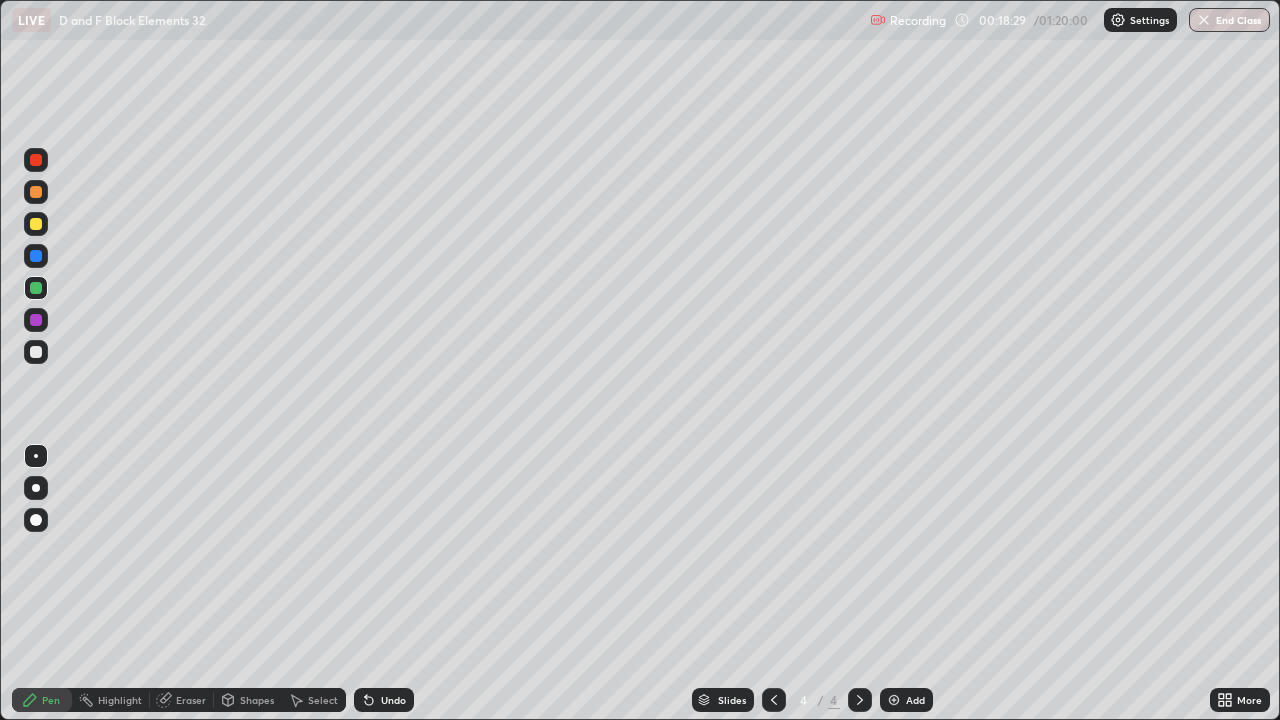 click at bounding box center [36, 288] 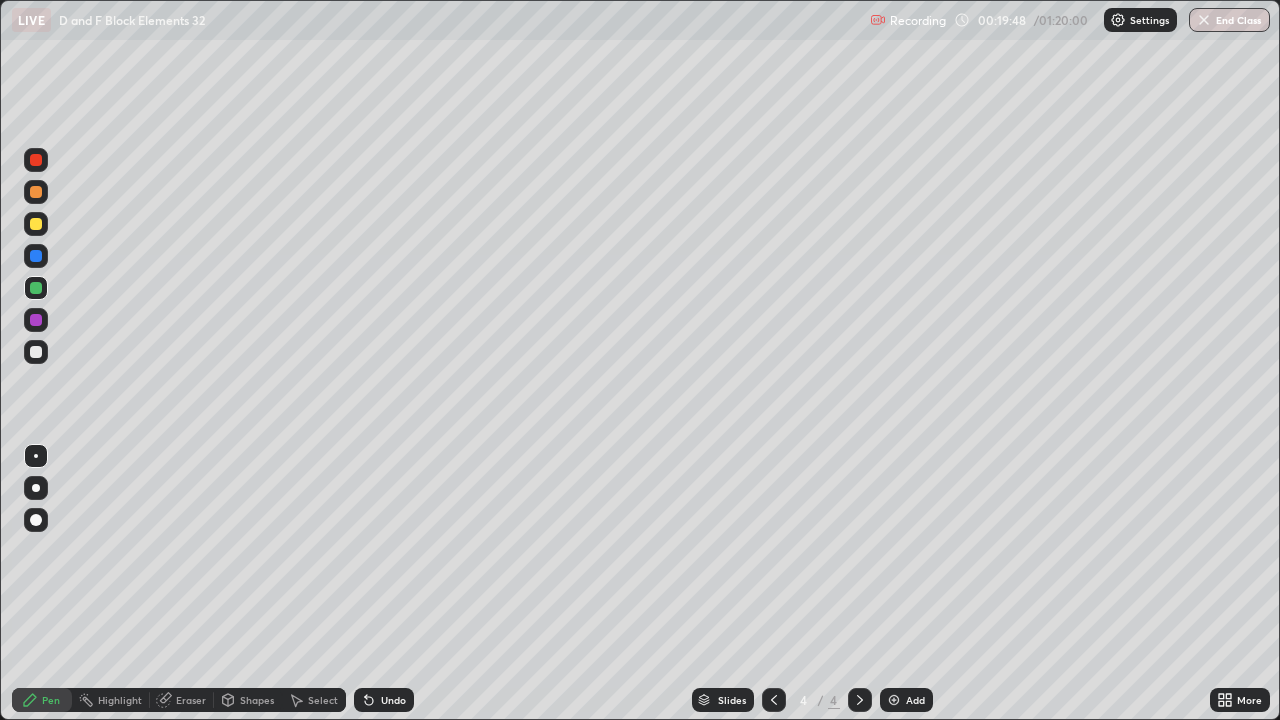 click at bounding box center (36, 352) 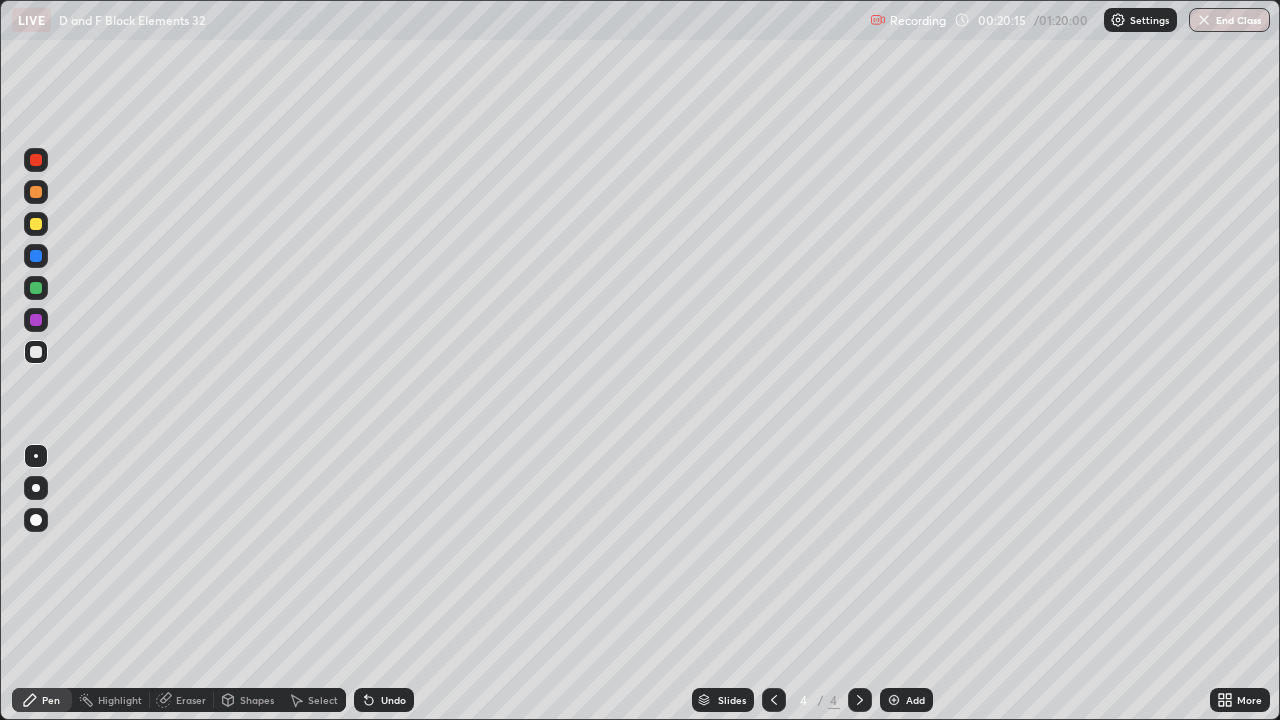 click on "Slides 4 / 4 Add" at bounding box center [812, 700] 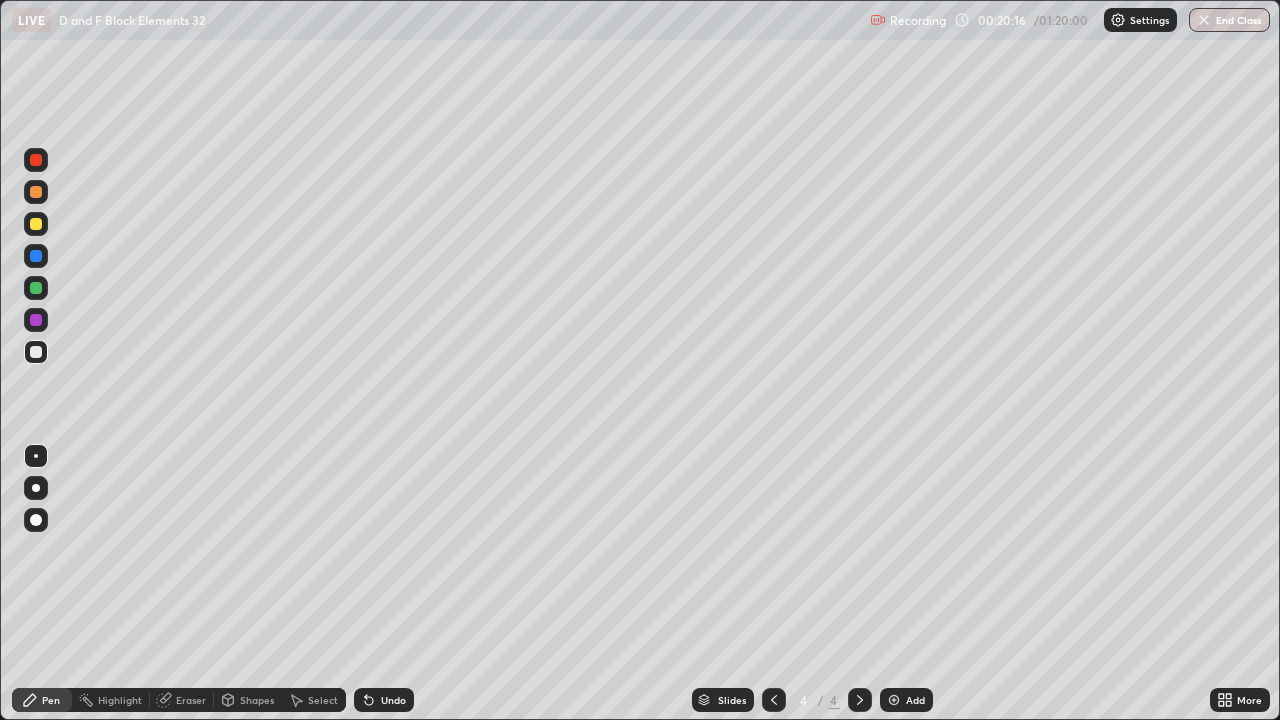 click on "Slides 4 / 4 Add" at bounding box center [812, 700] 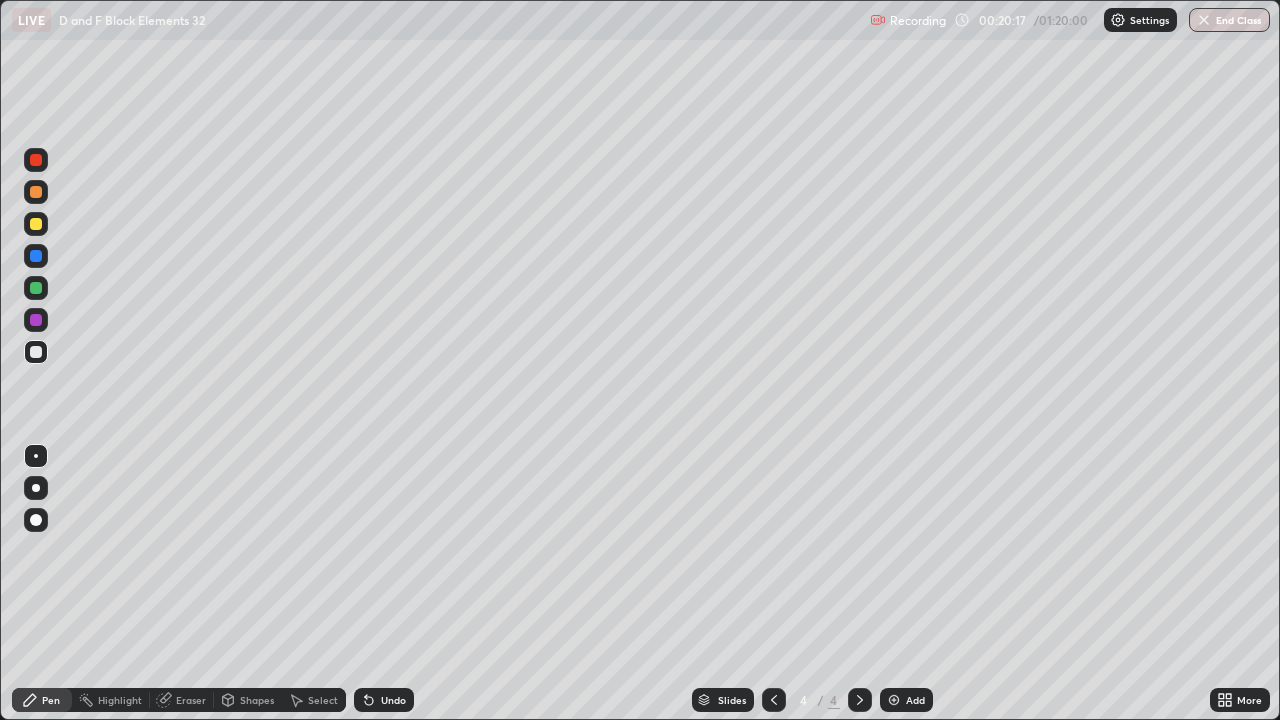 click on "Slides 4 / 4 Add" at bounding box center [812, 700] 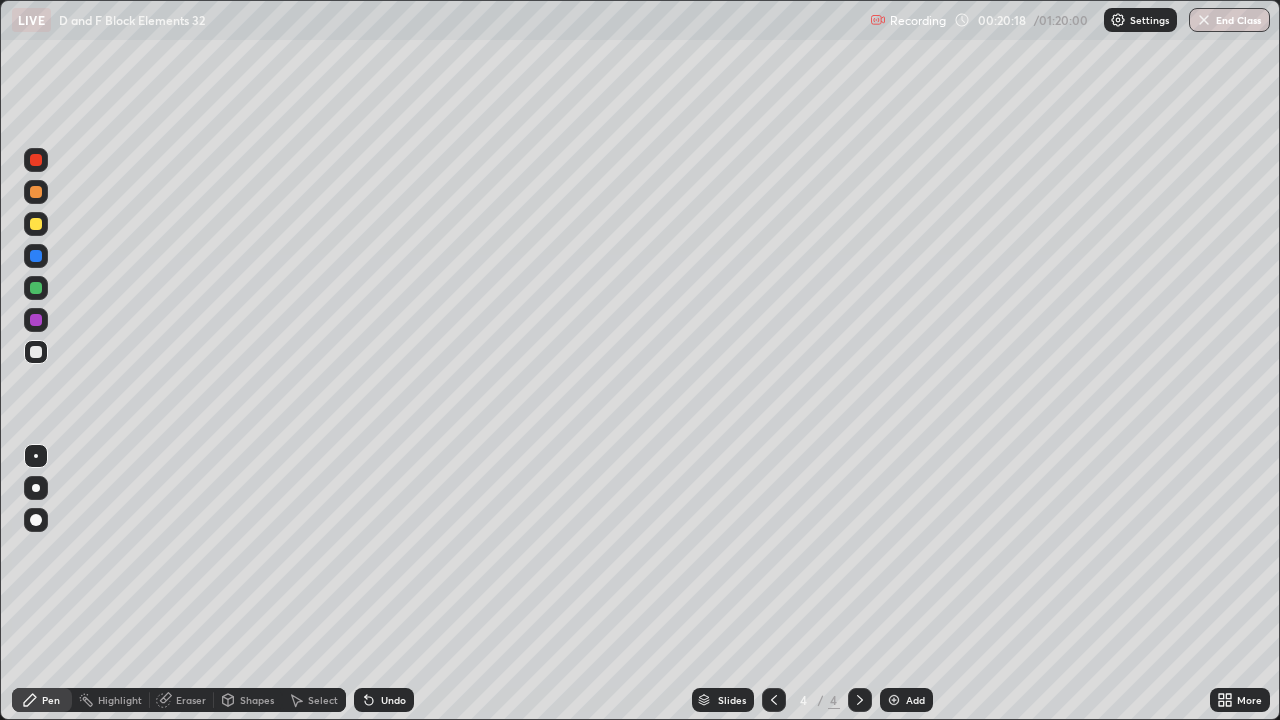 click on "Slides 4 / 4 Add" at bounding box center [812, 700] 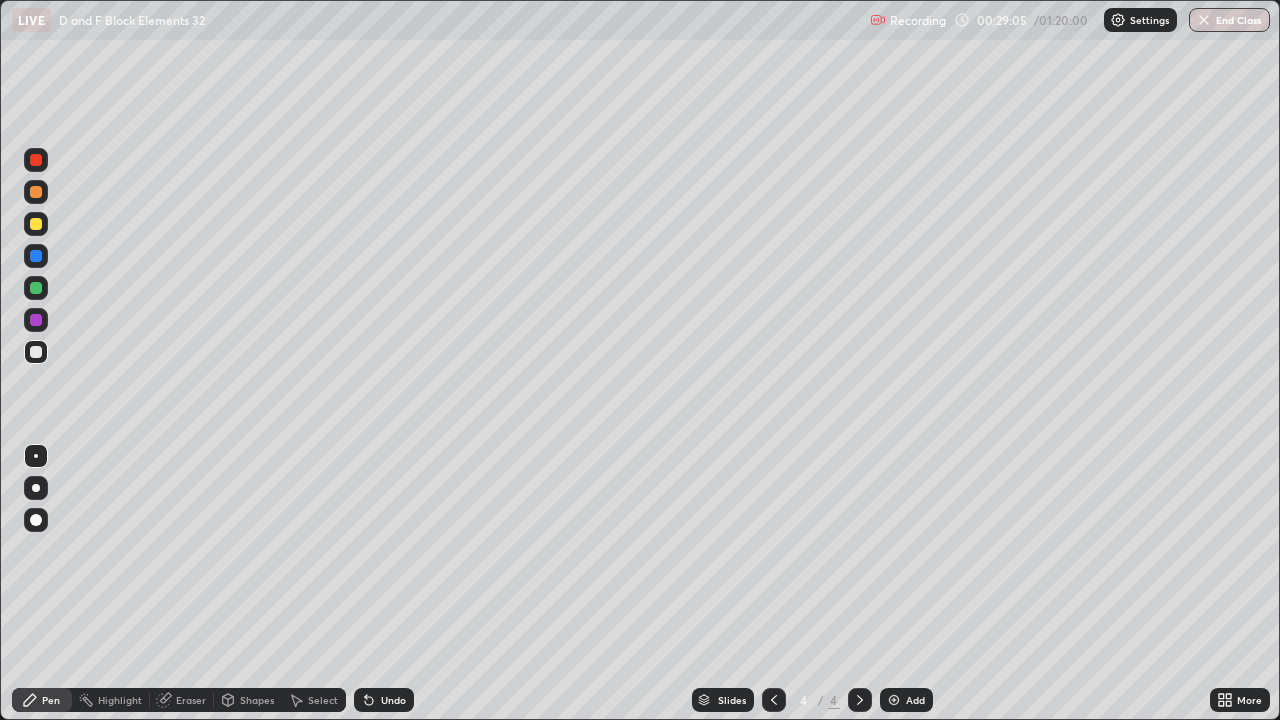 click at bounding box center [36, 224] 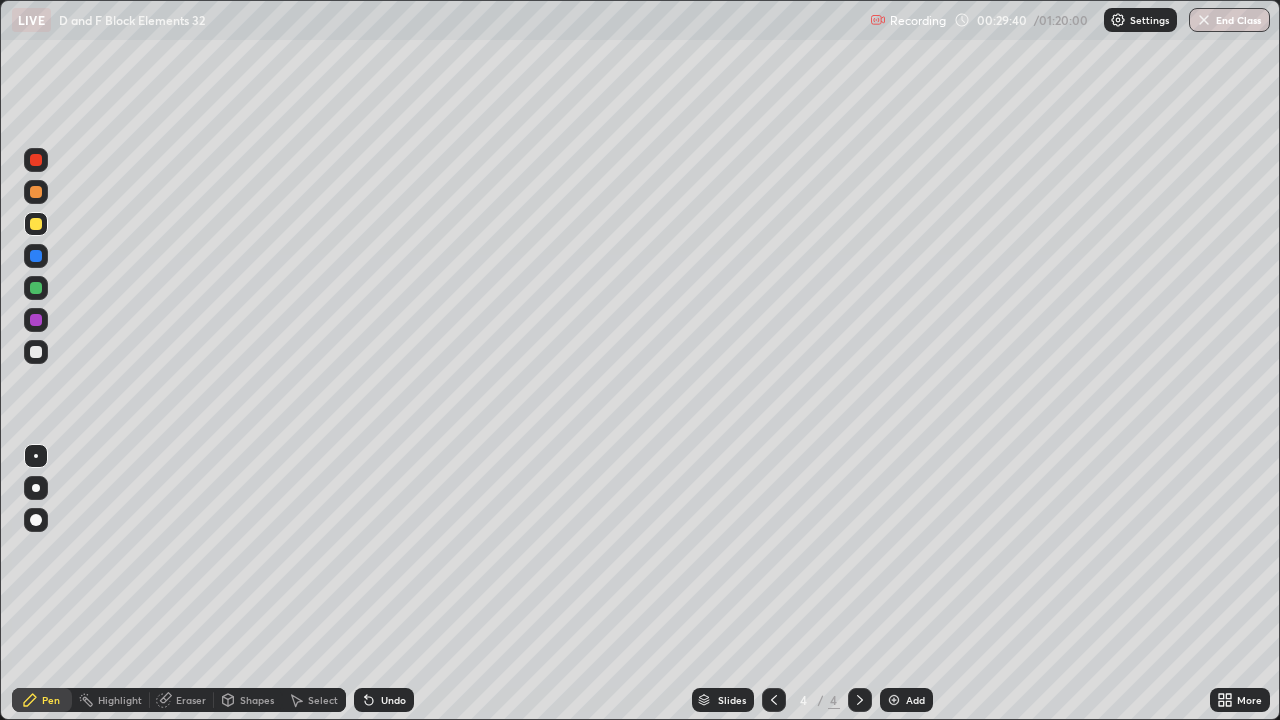 click on "Eraser" at bounding box center (182, 700) 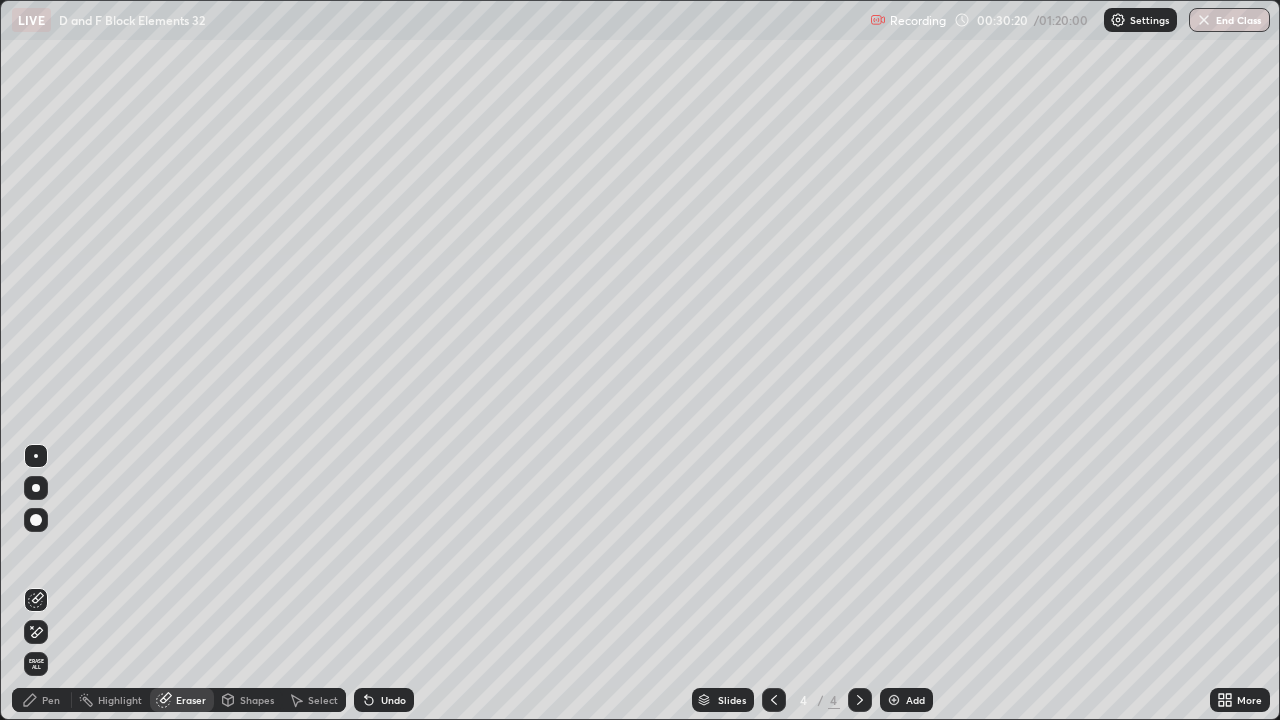 click at bounding box center [36, 520] 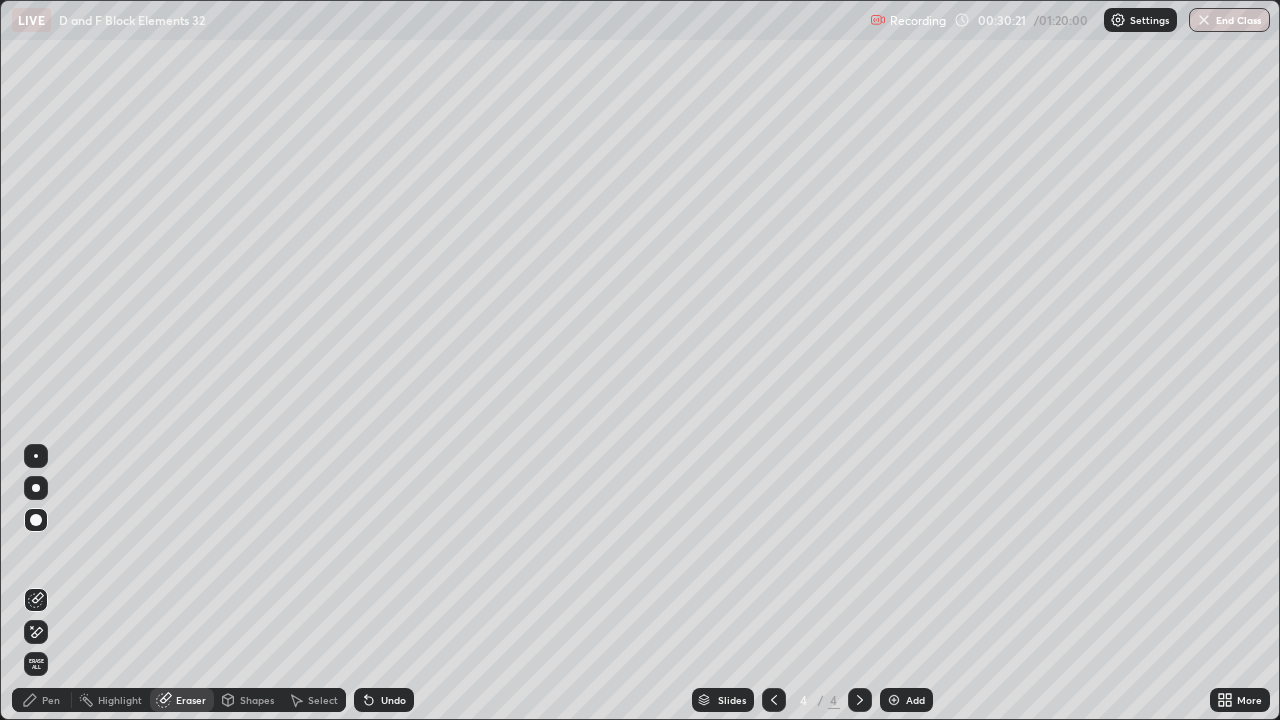 click at bounding box center [36, 488] 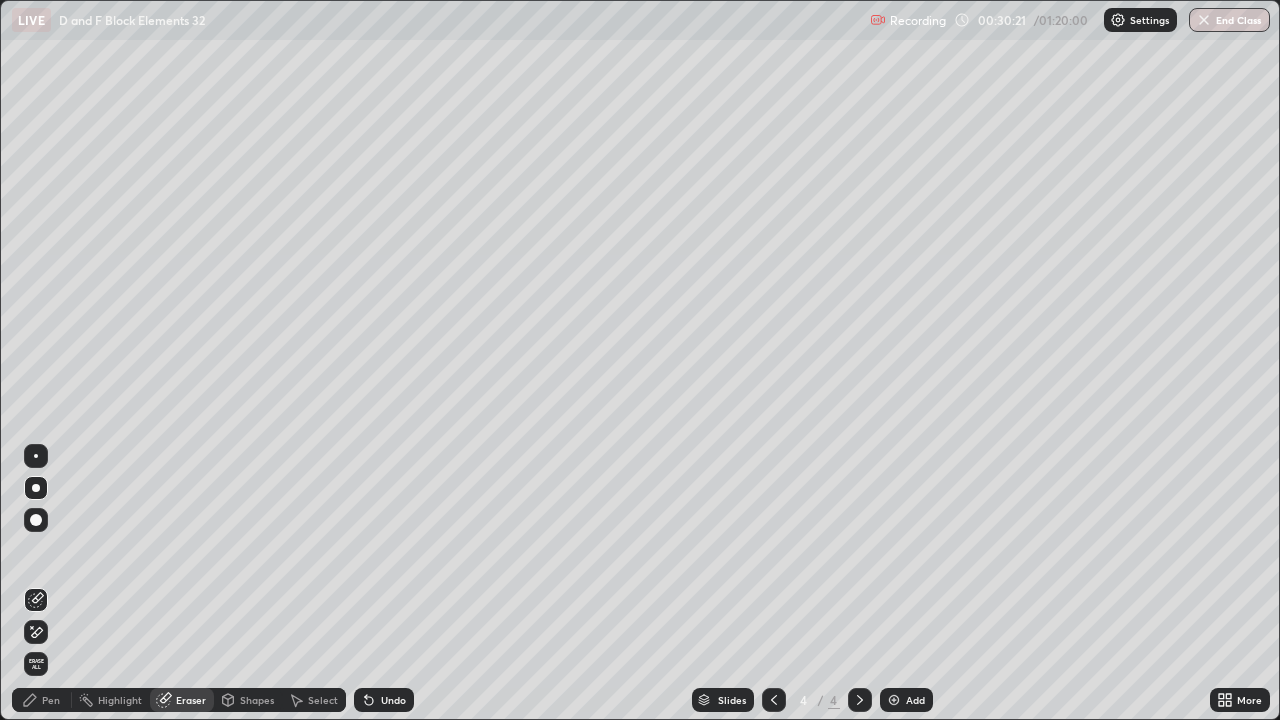 click at bounding box center (36, 488) 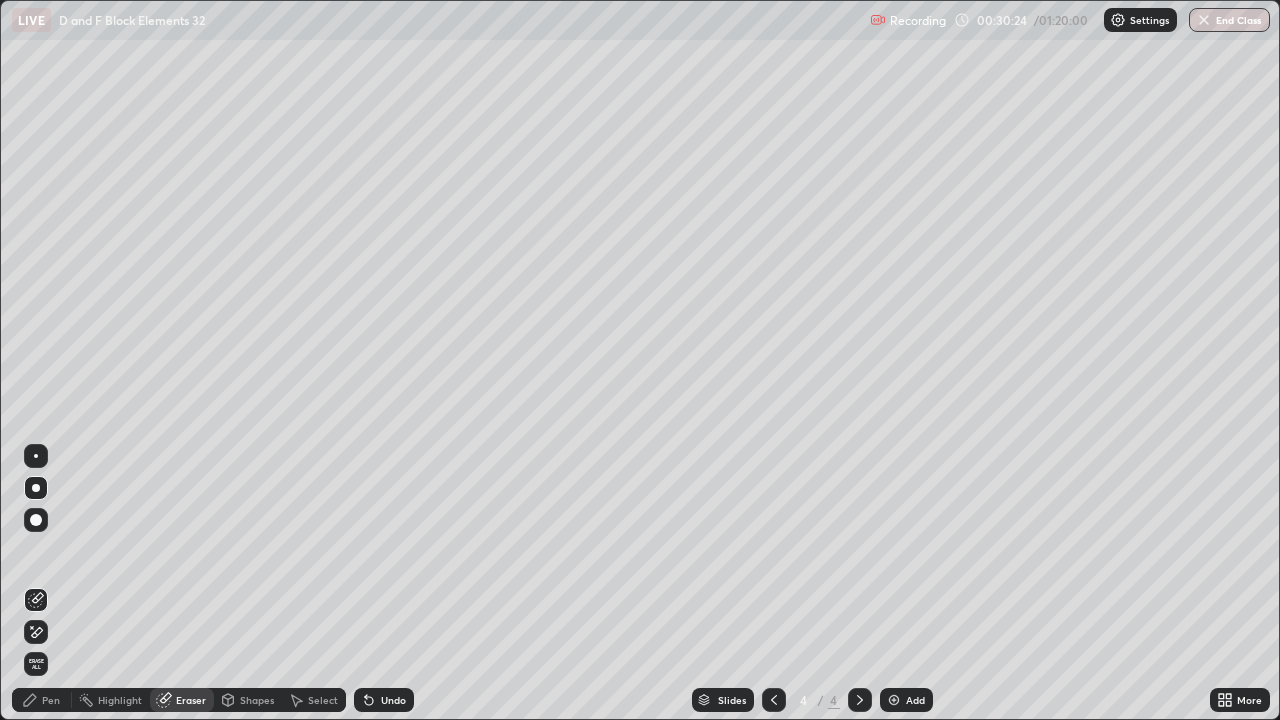 click on "Pen" at bounding box center [42, 700] 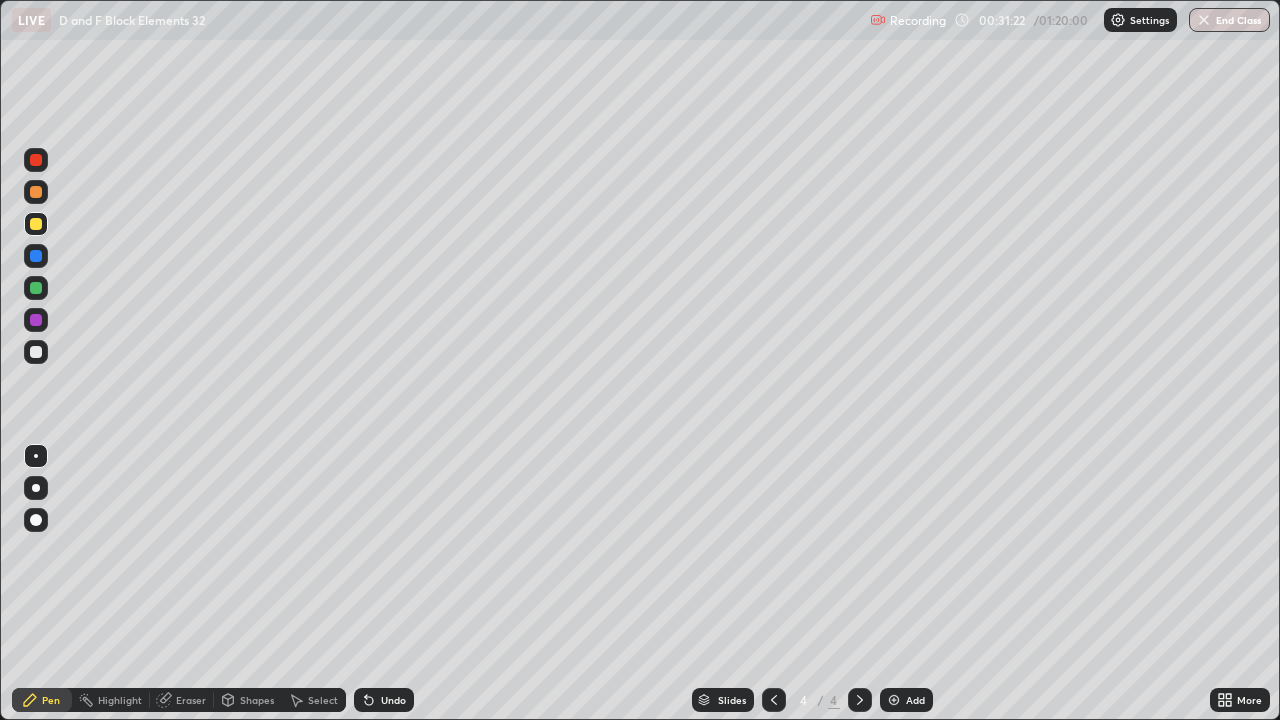 click at bounding box center (894, 700) 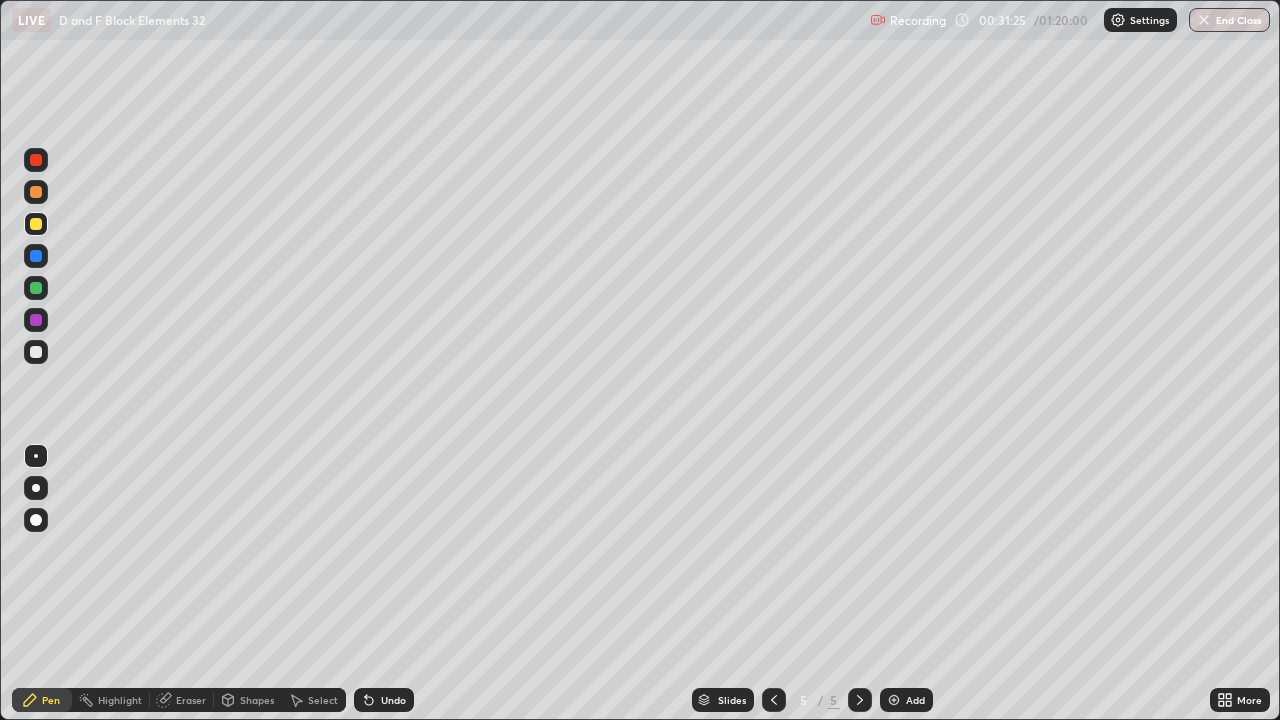 click at bounding box center (36, 192) 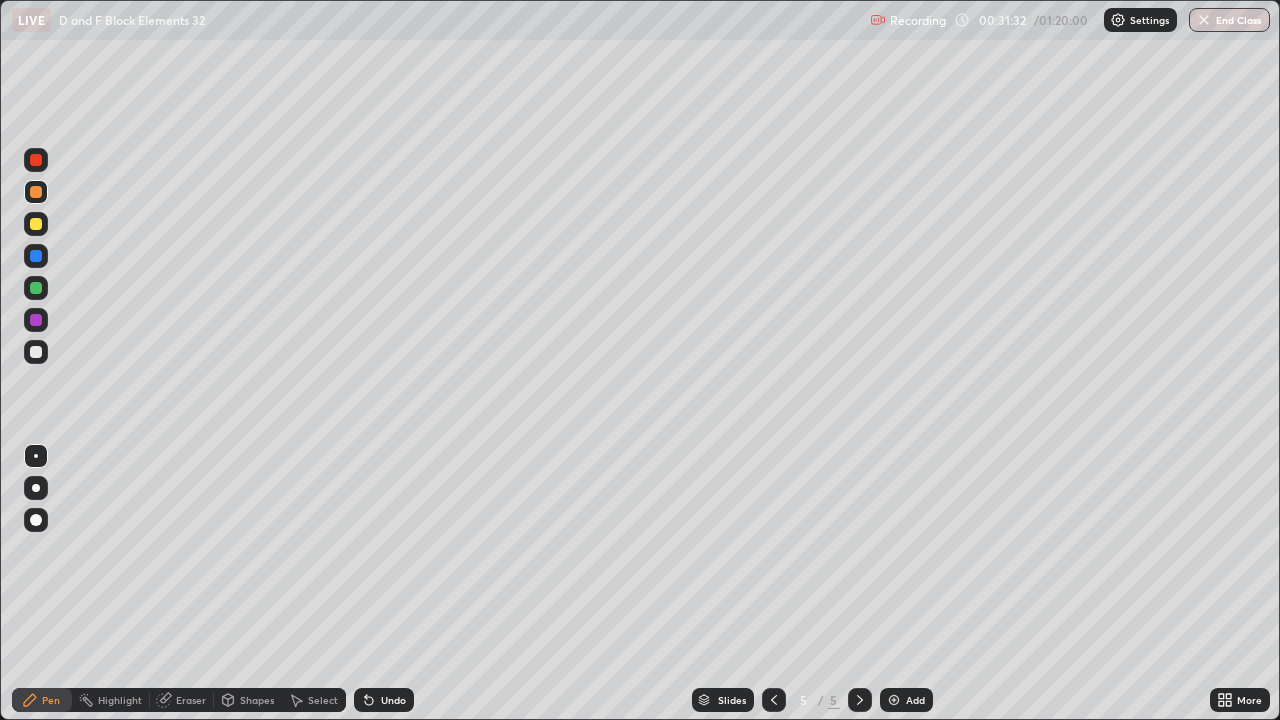 click at bounding box center [36, 224] 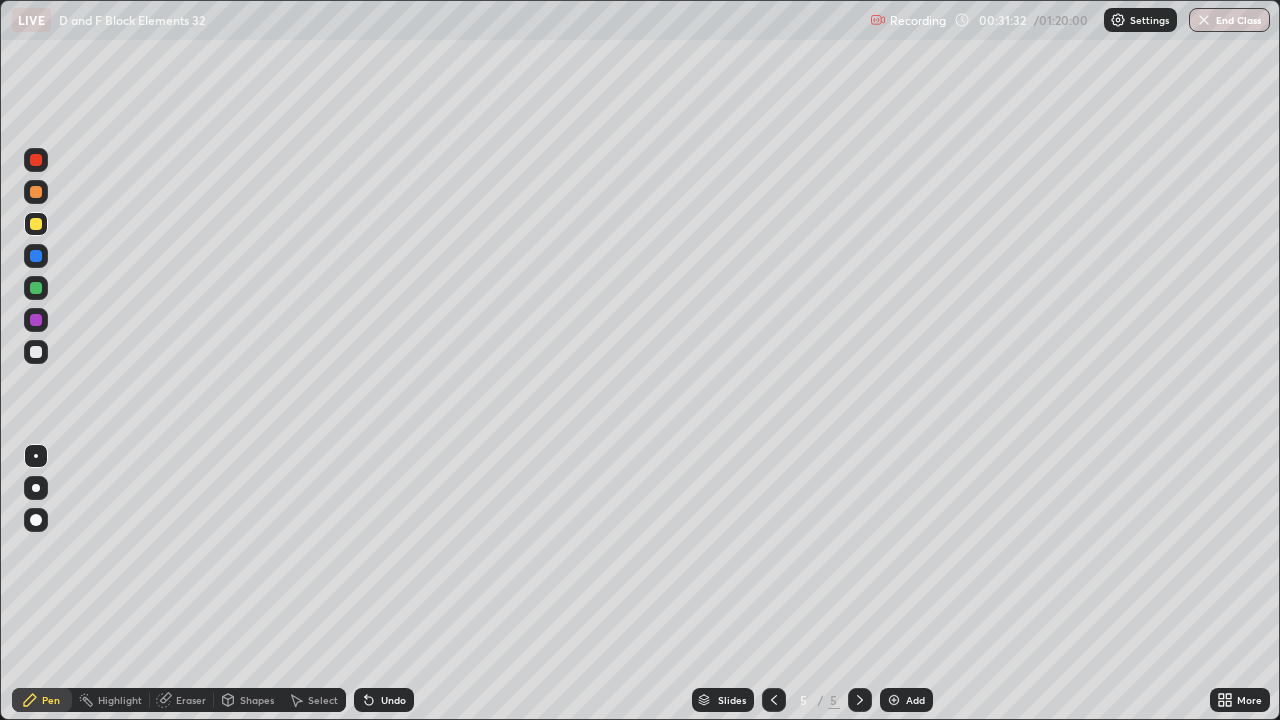 click at bounding box center (36, 224) 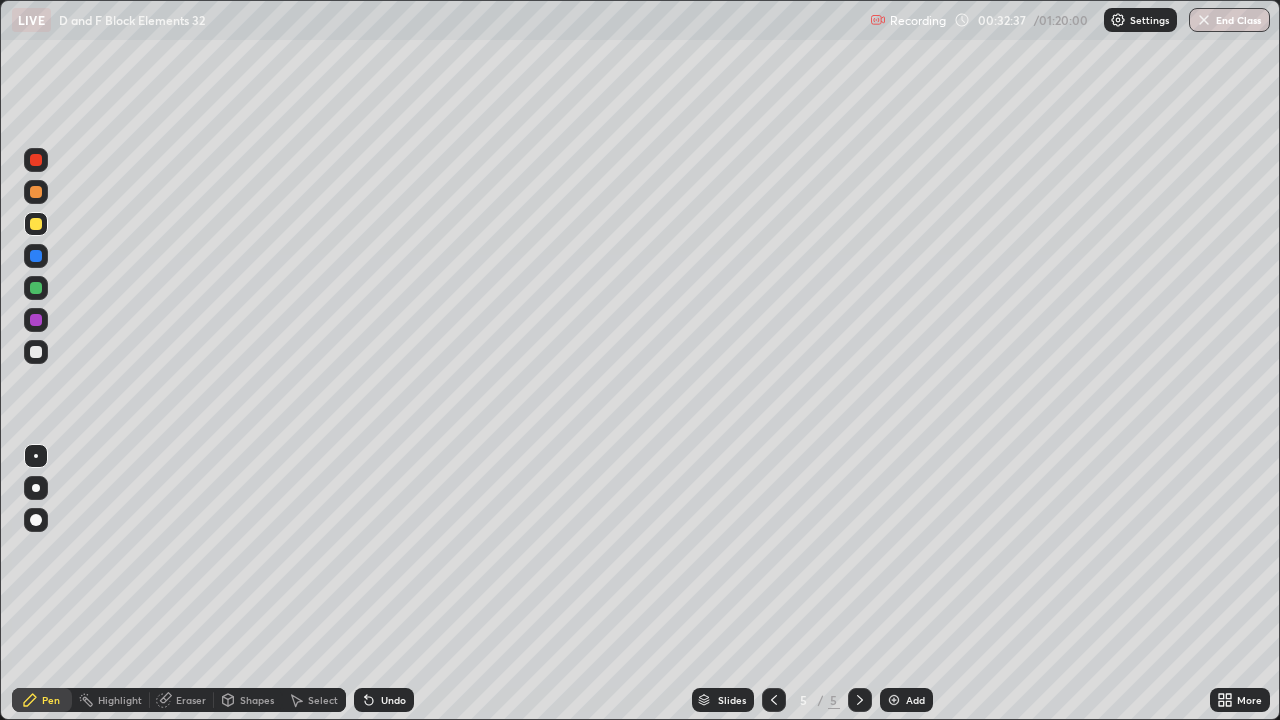 click 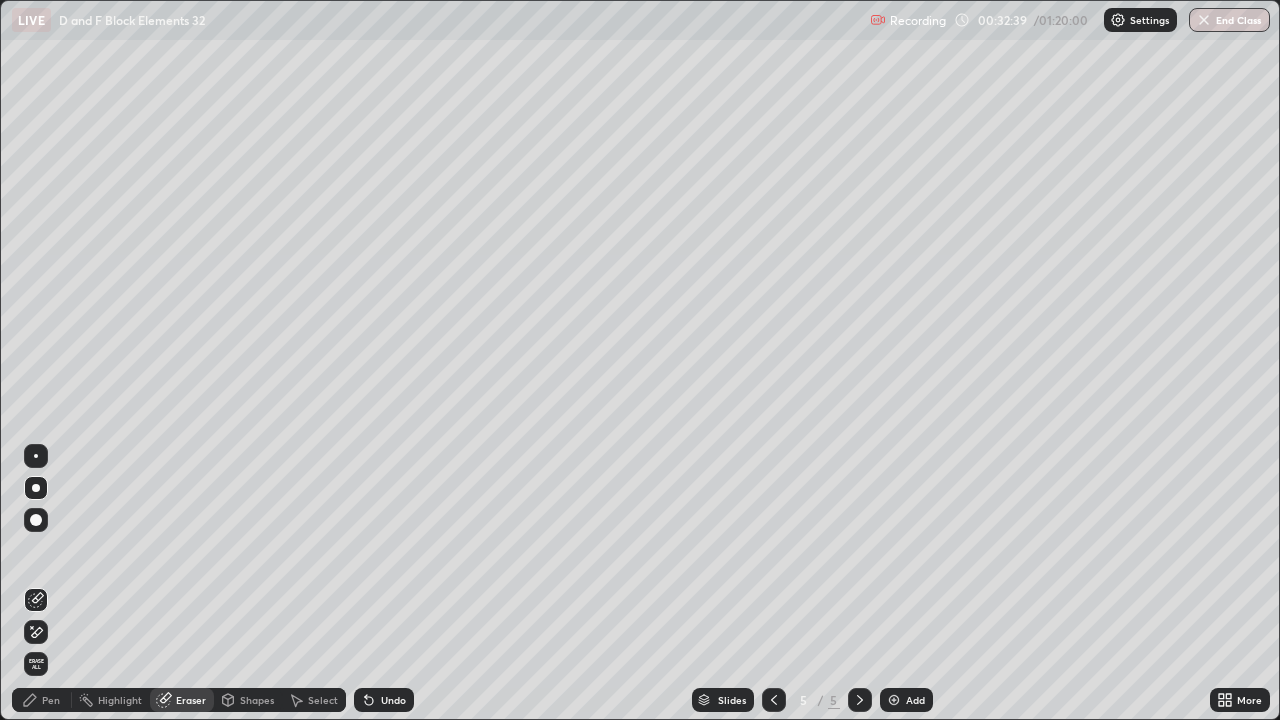click on "Pen" at bounding box center (51, 700) 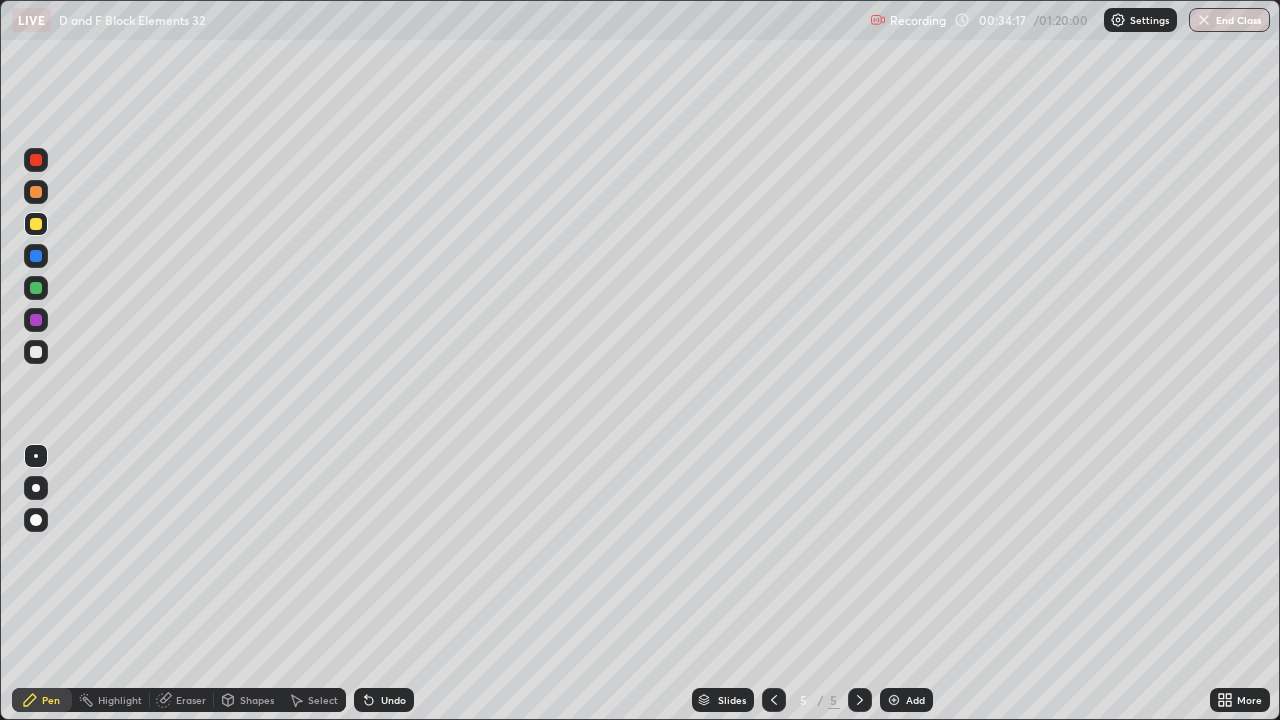 click at bounding box center [36, 192] 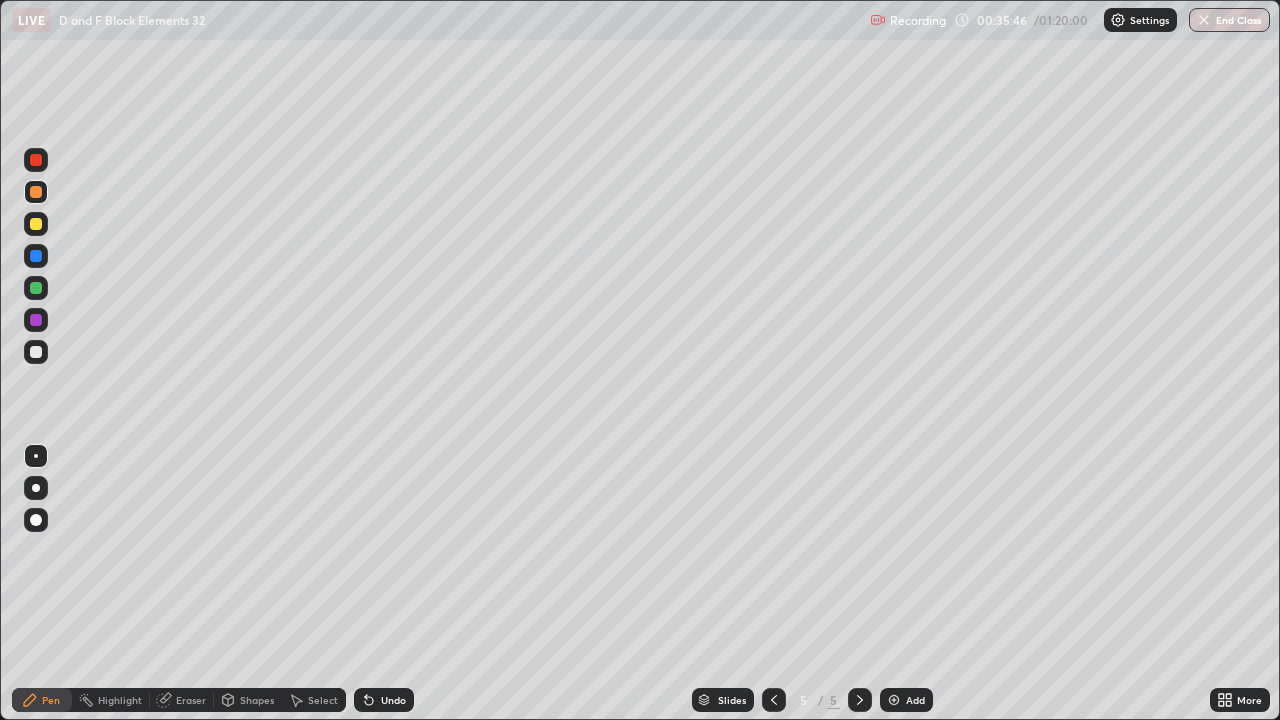 click 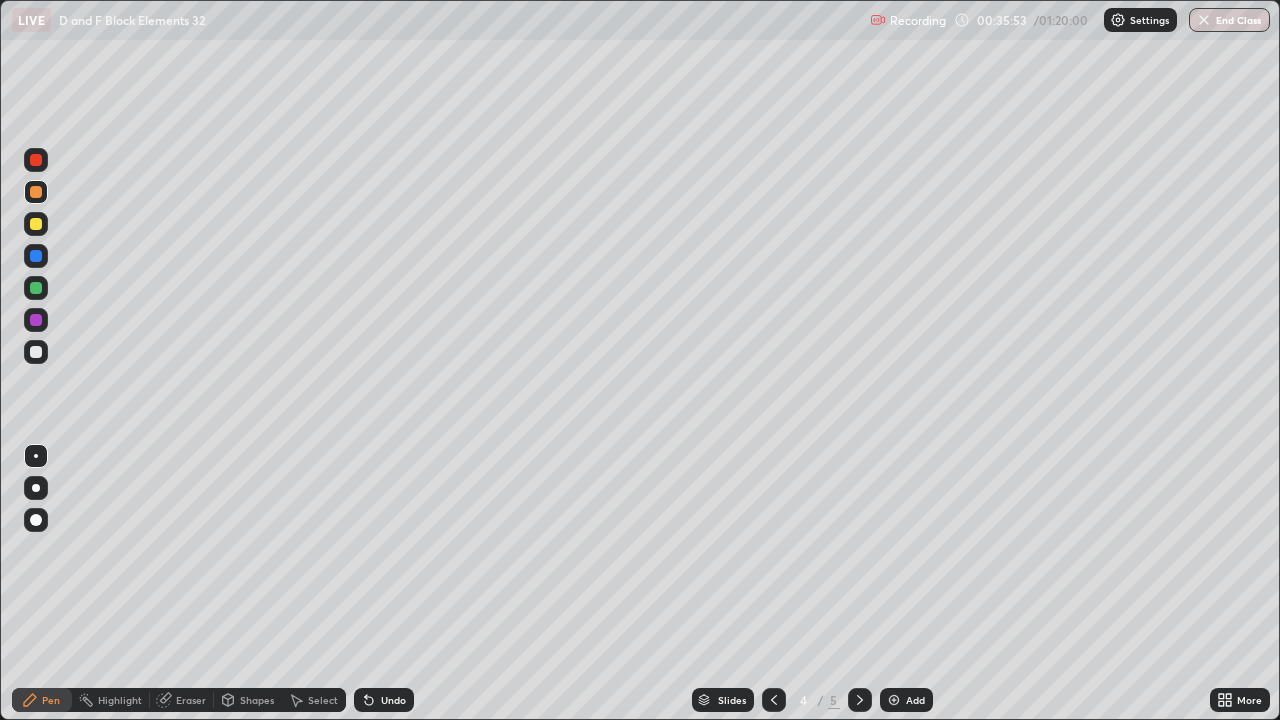 click 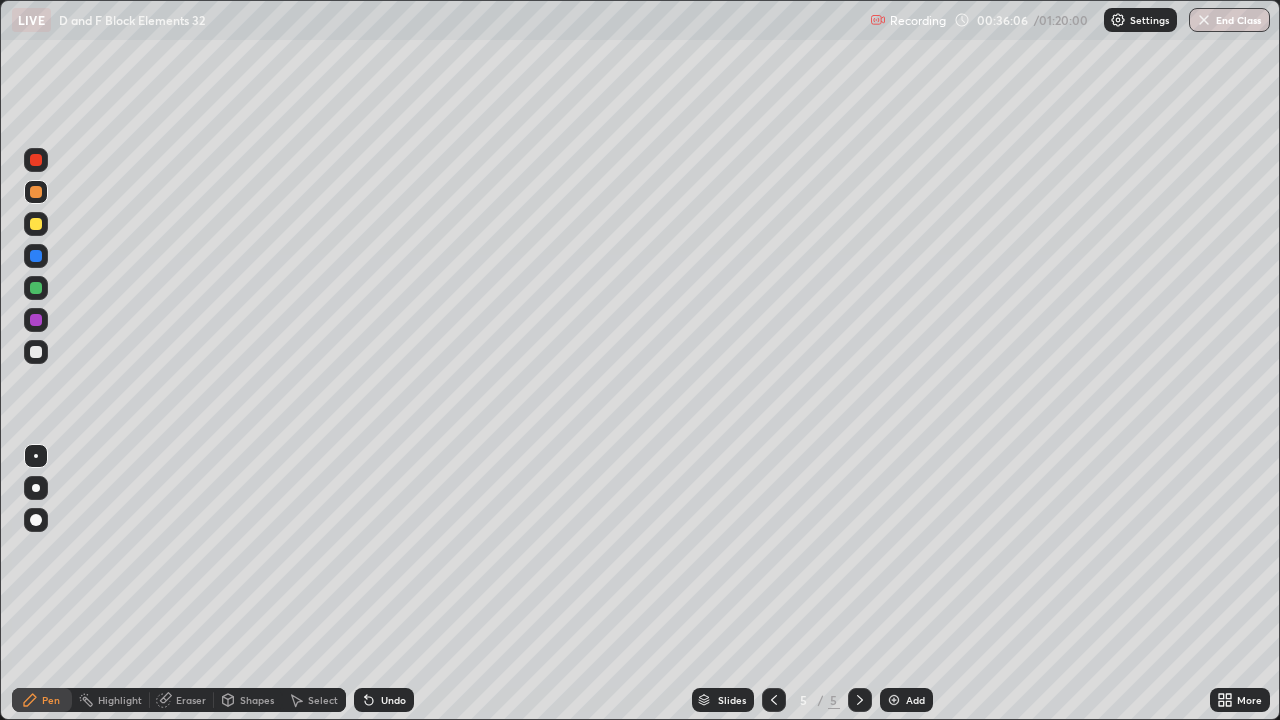click on "Eraser" at bounding box center (191, 700) 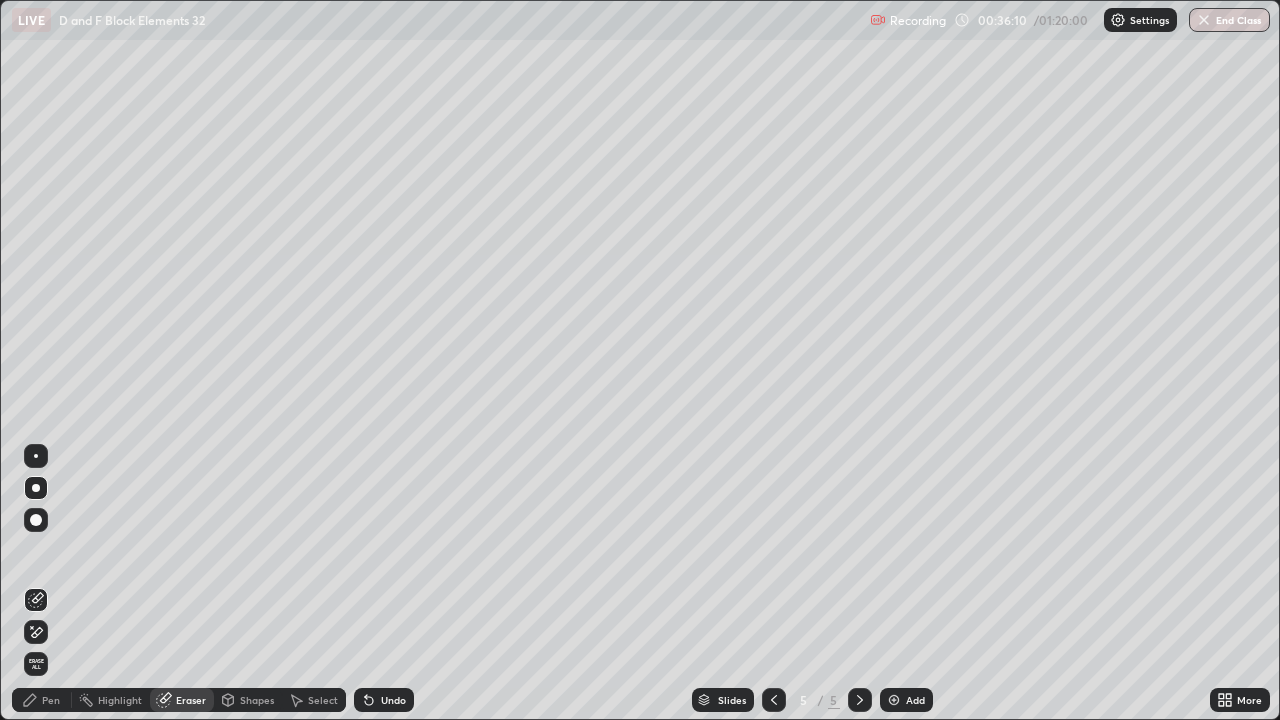 click on "Pen" at bounding box center (42, 700) 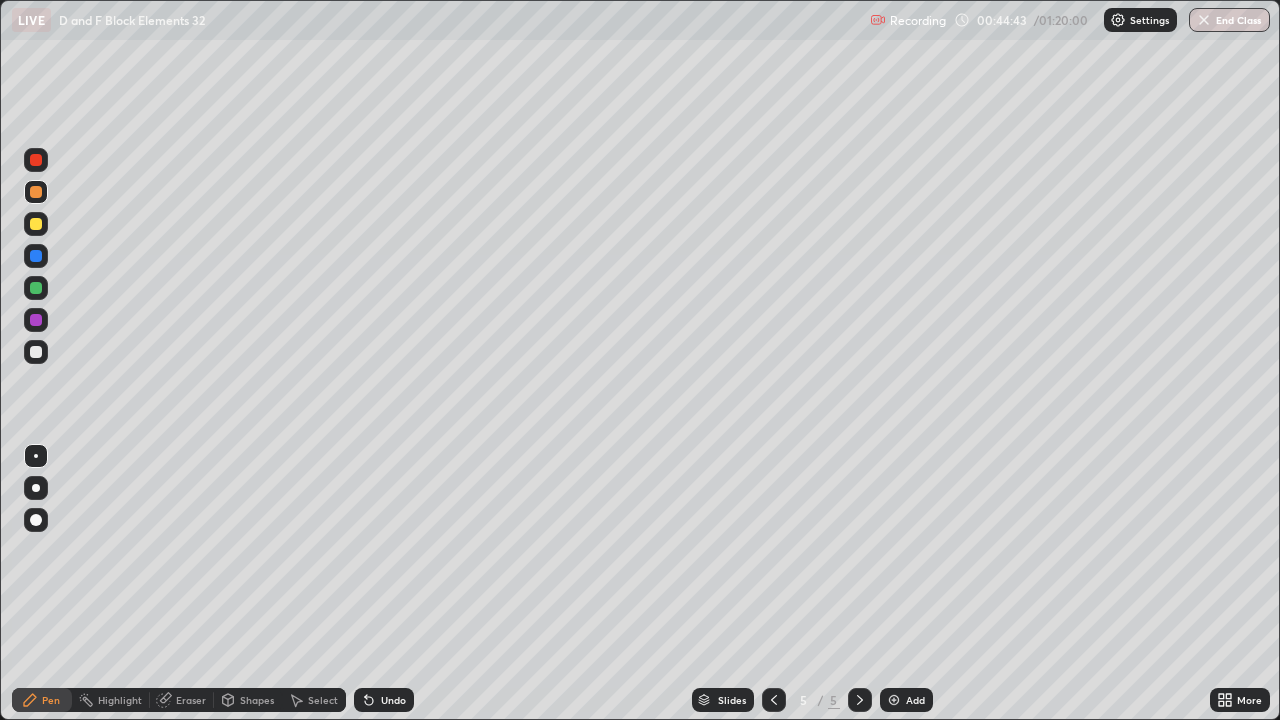 click at bounding box center (894, 700) 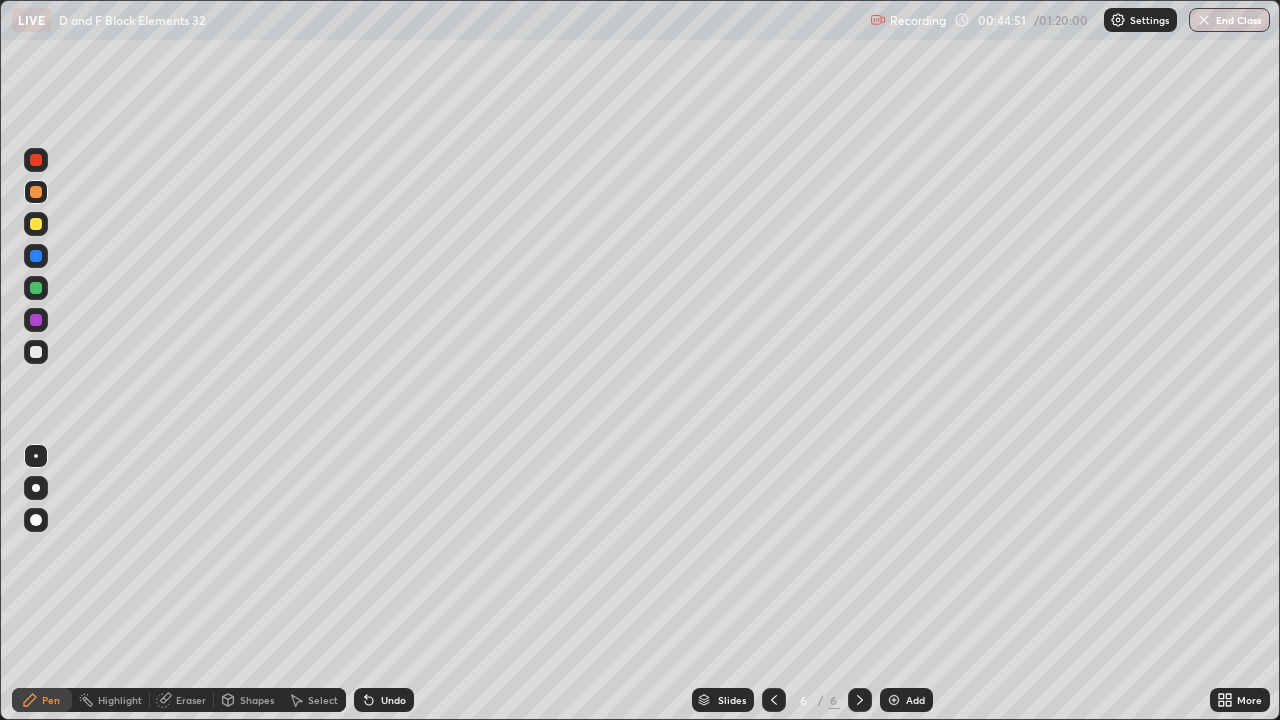 click at bounding box center (36, 224) 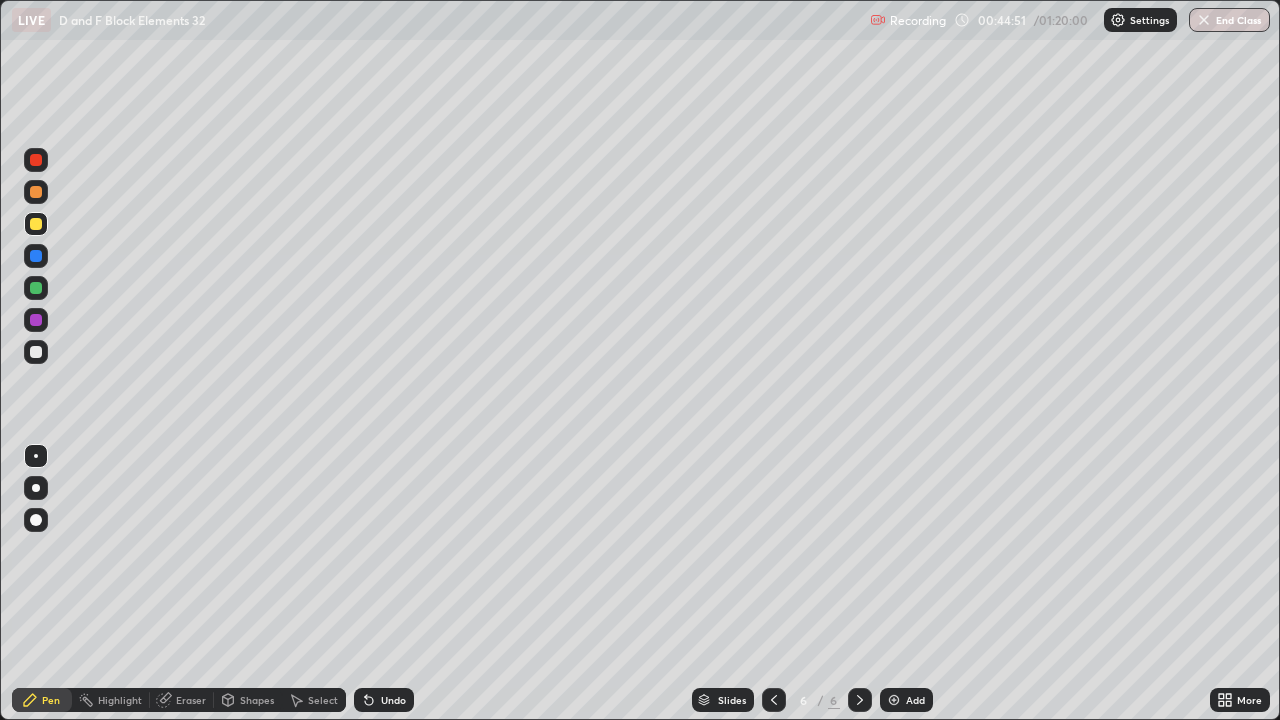 click at bounding box center (36, 224) 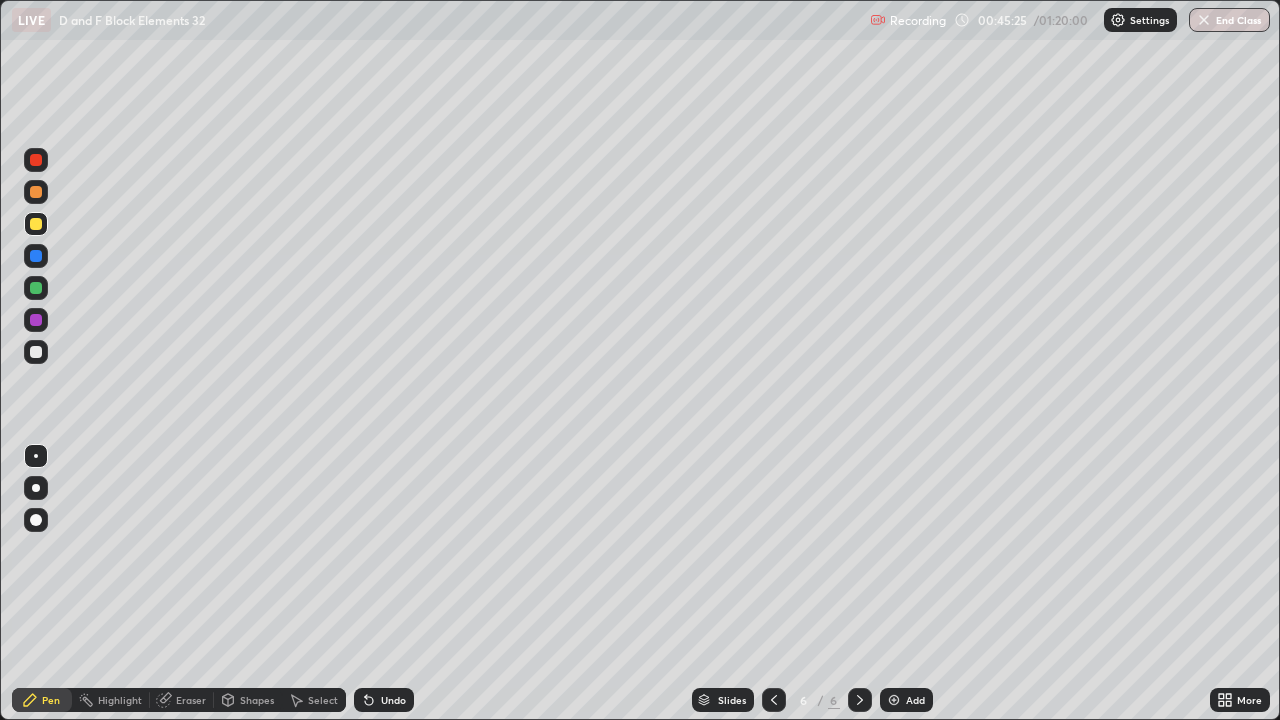 click at bounding box center (36, 288) 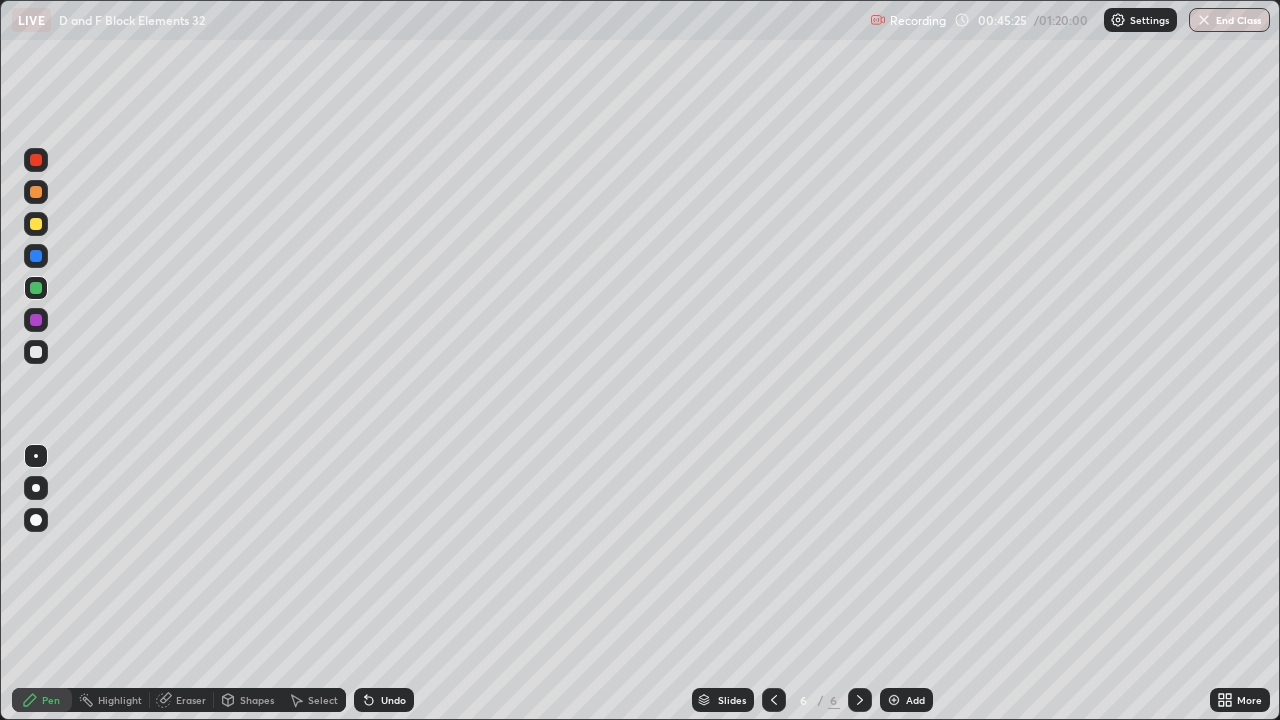 click at bounding box center [36, 288] 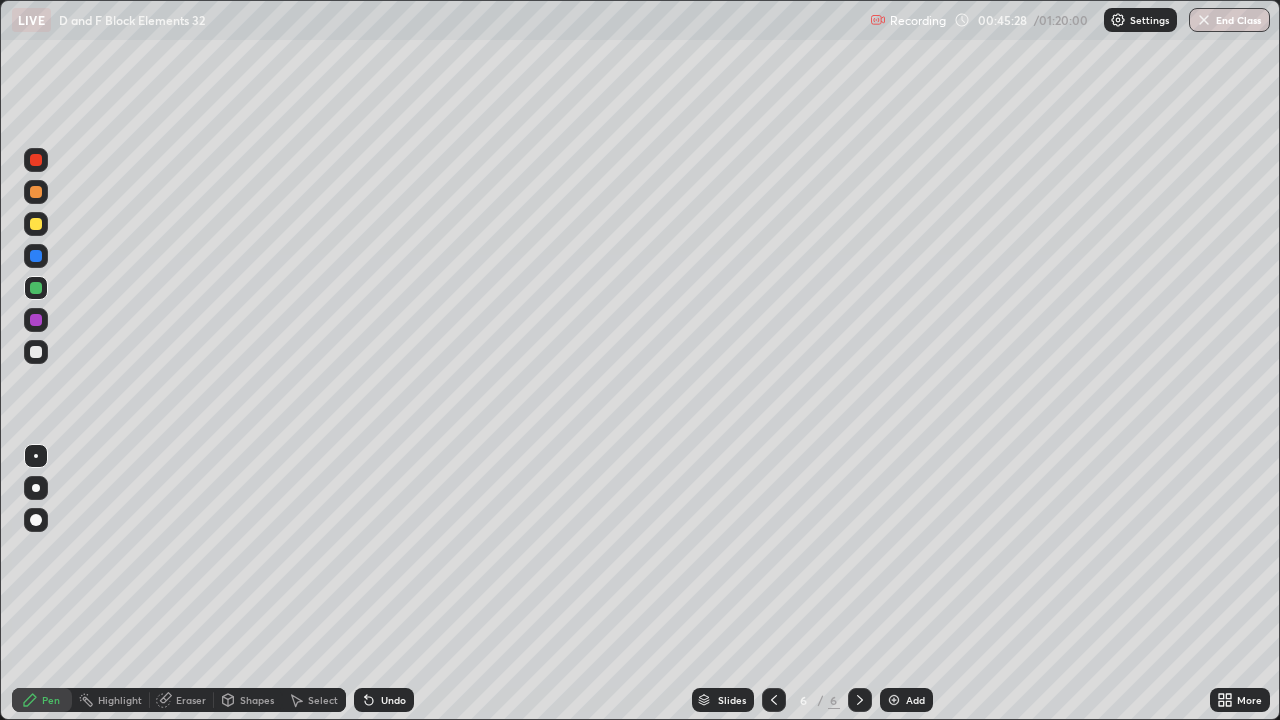 click on "Eraser" at bounding box center [191, 700] 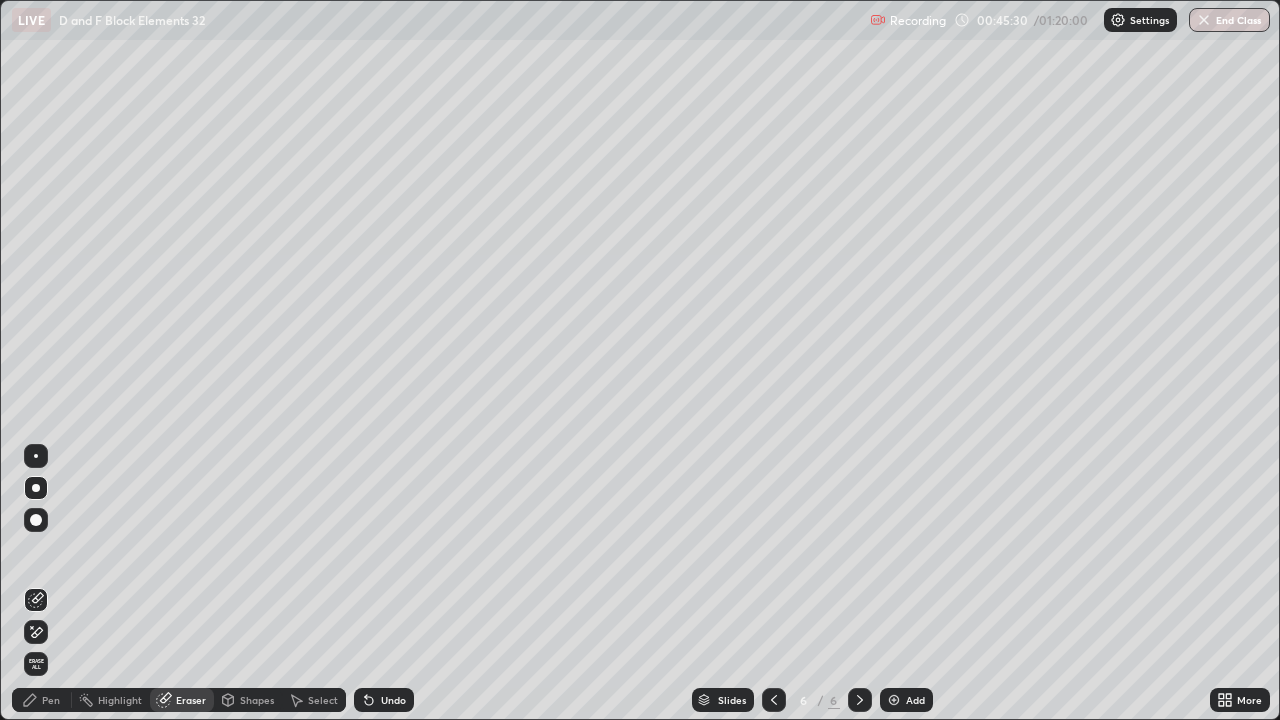 click on "Pen" at bounding box center [51, 700] 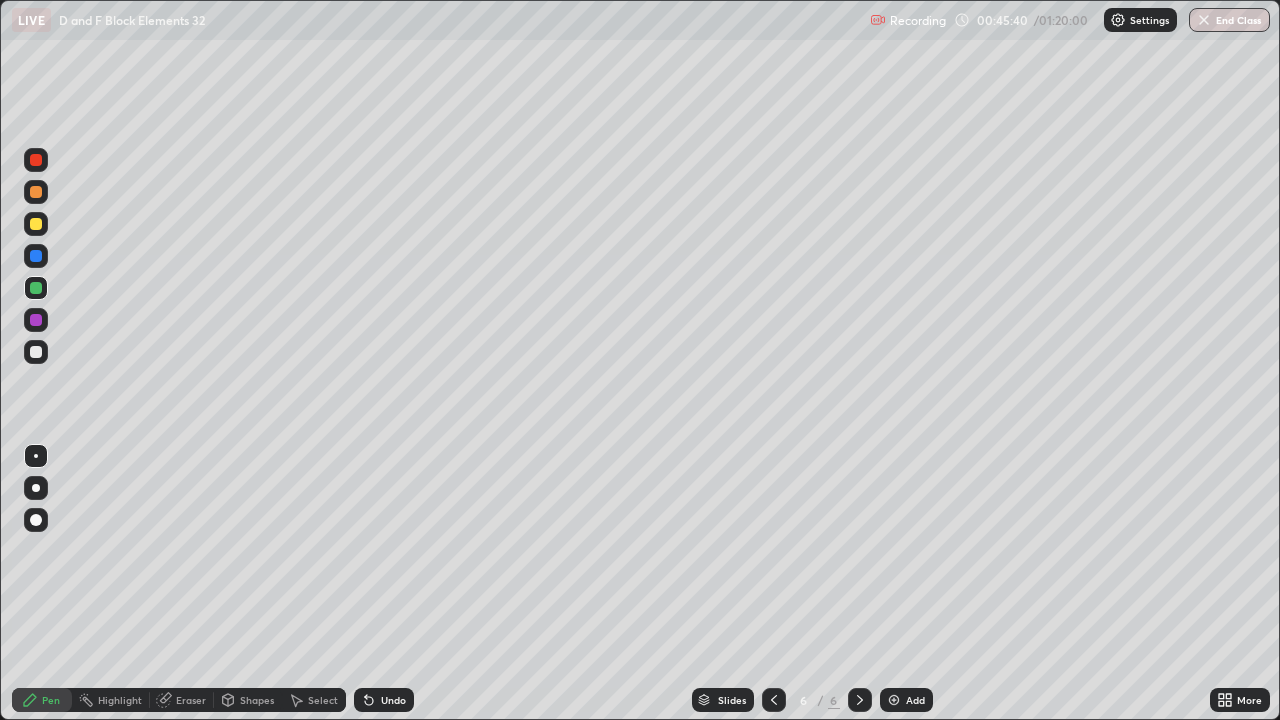 click at bounding box center (36, 224) 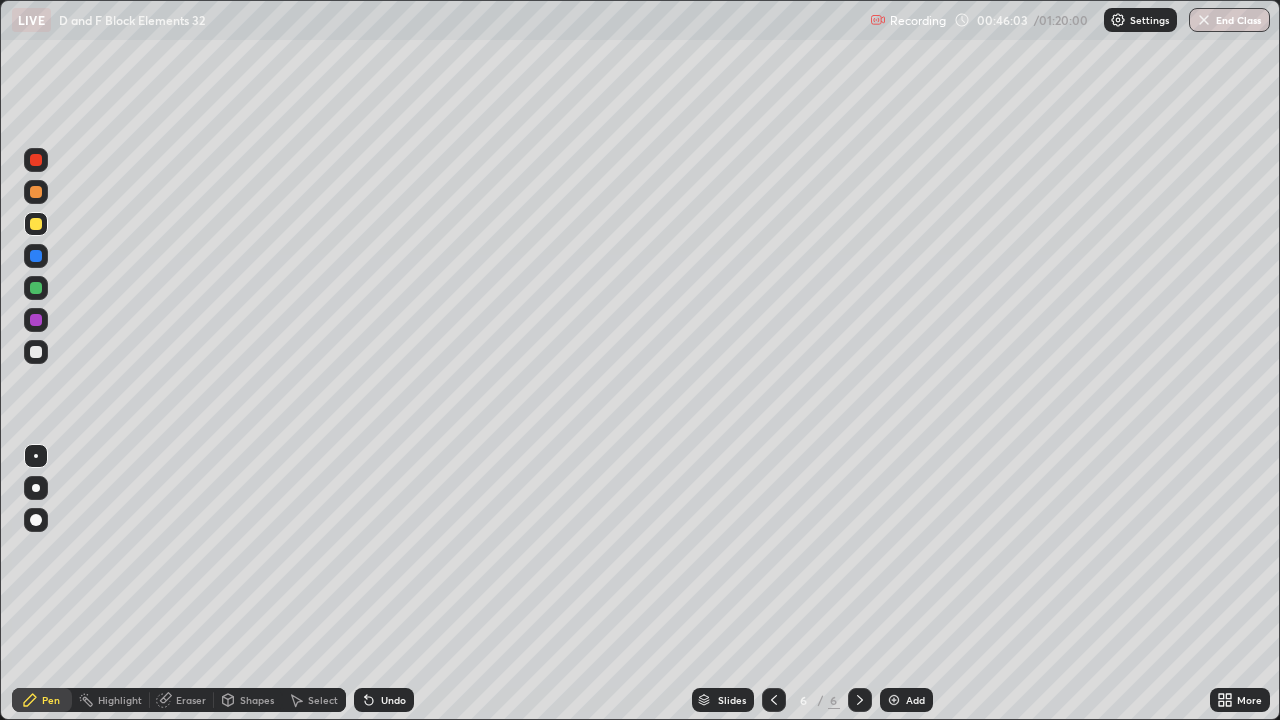 click on "Eraser" at bounding box center [191, 700] 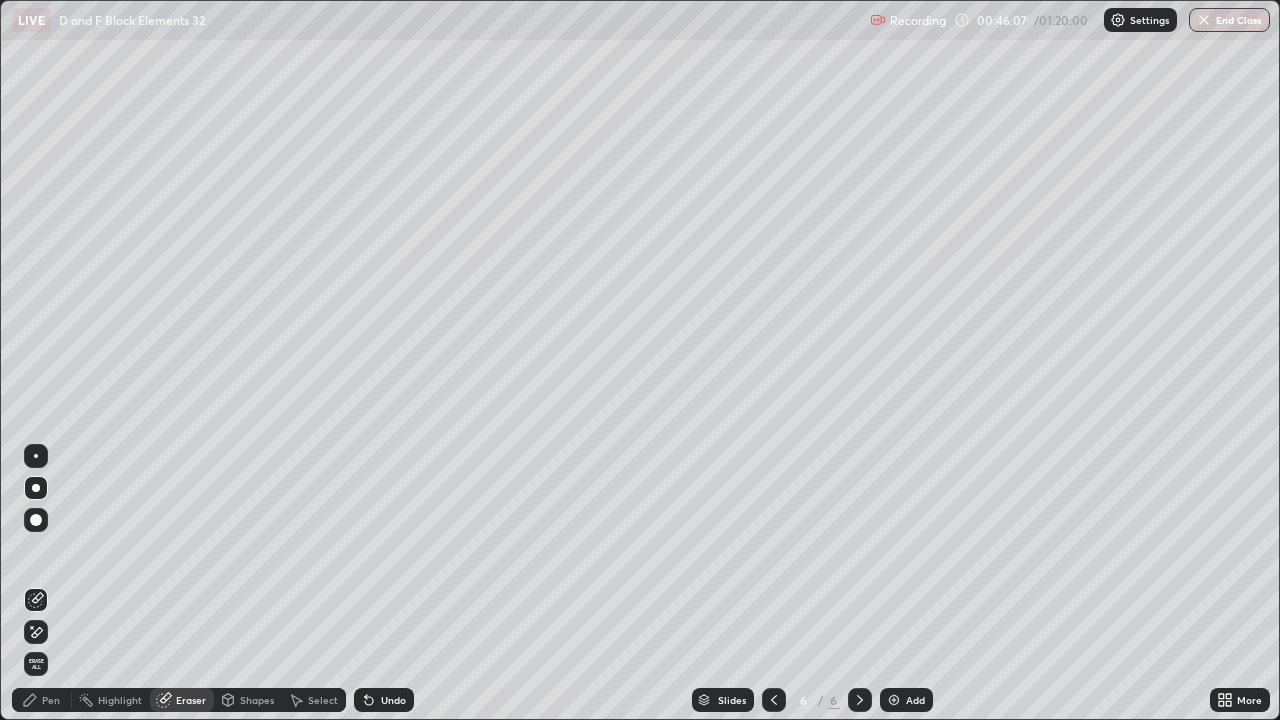 click on "Pen" at bounding box center [51, 700] 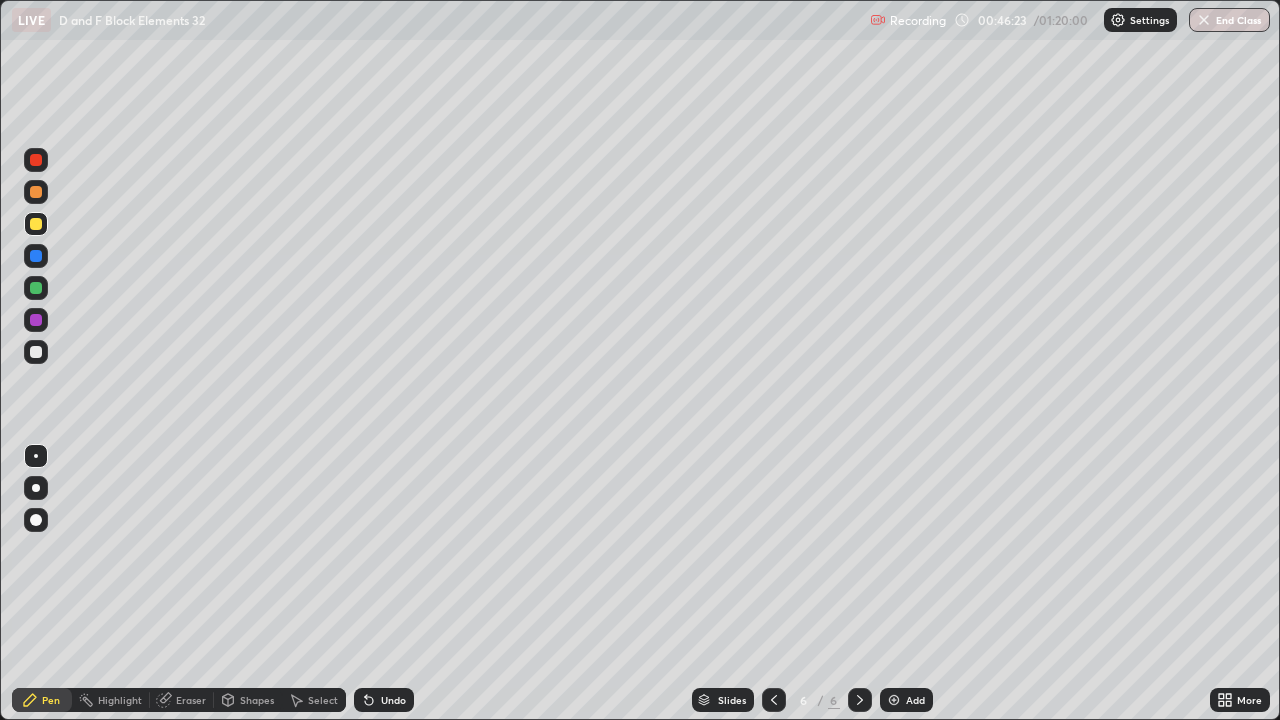 click at bounding box center [36, 352] 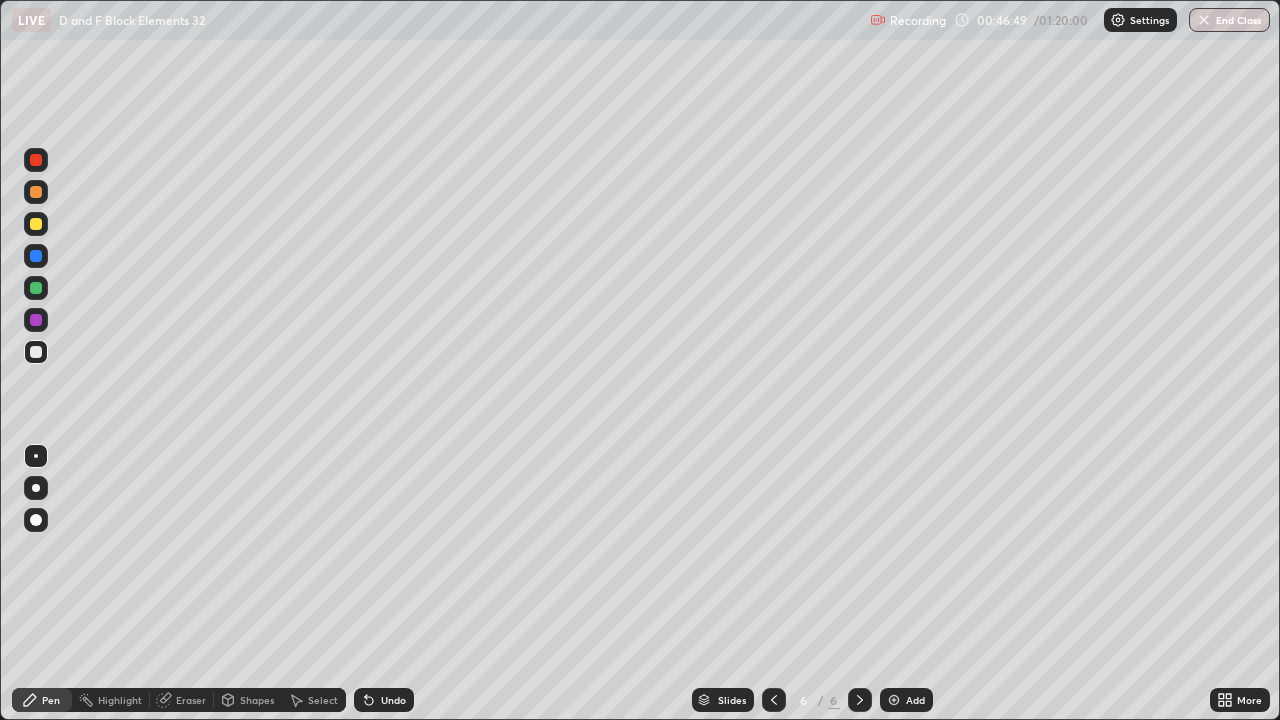 click at bounding box center (36, 224) 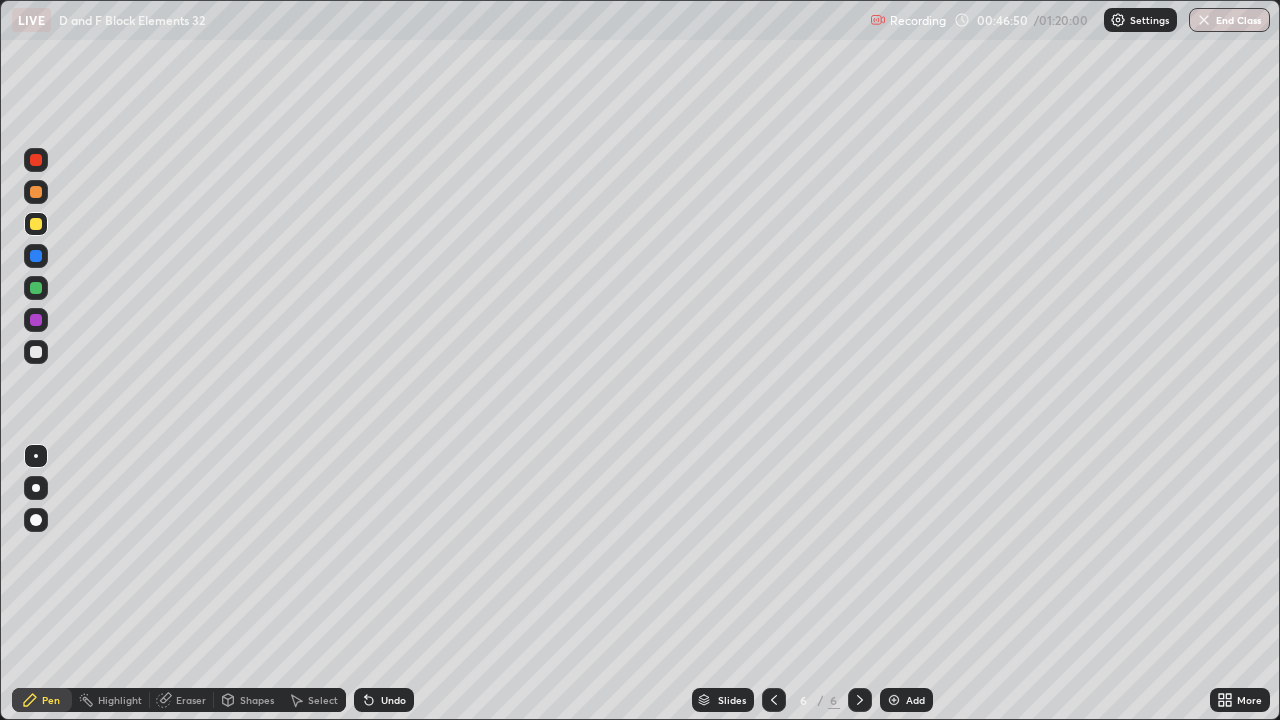 click at bounding box center (36, 192) 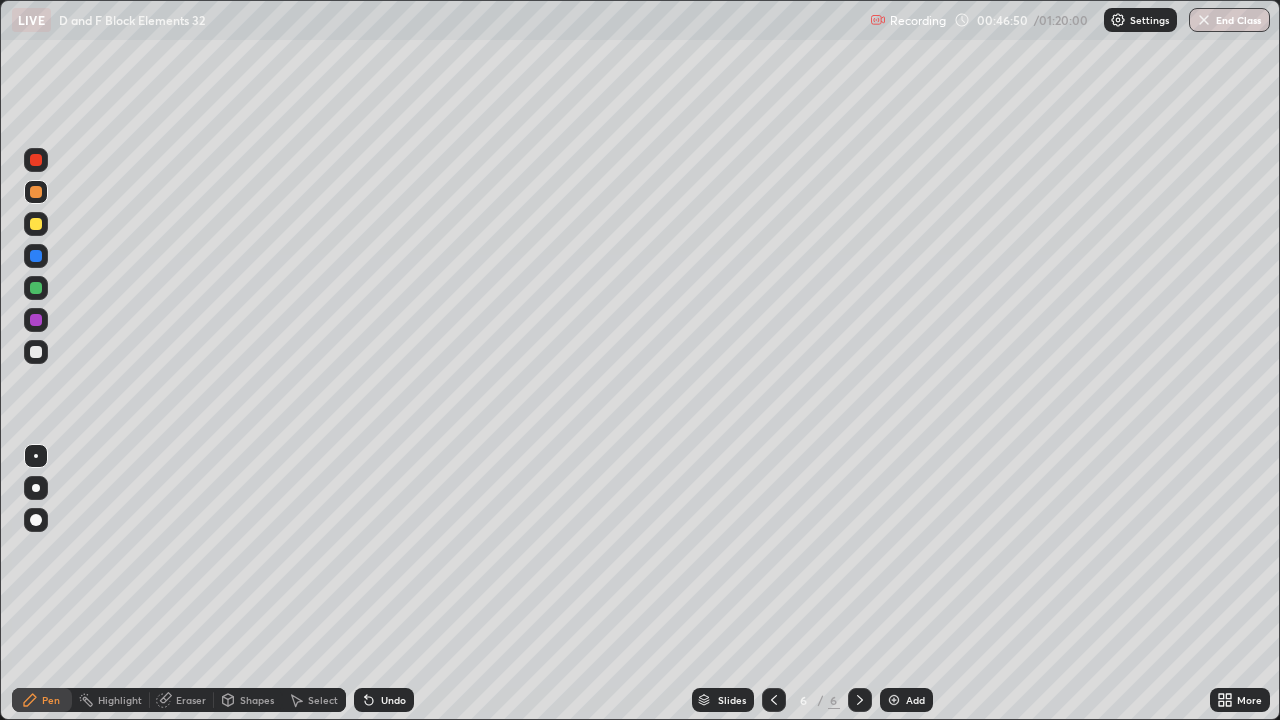 click at bounding box center (36, 192) 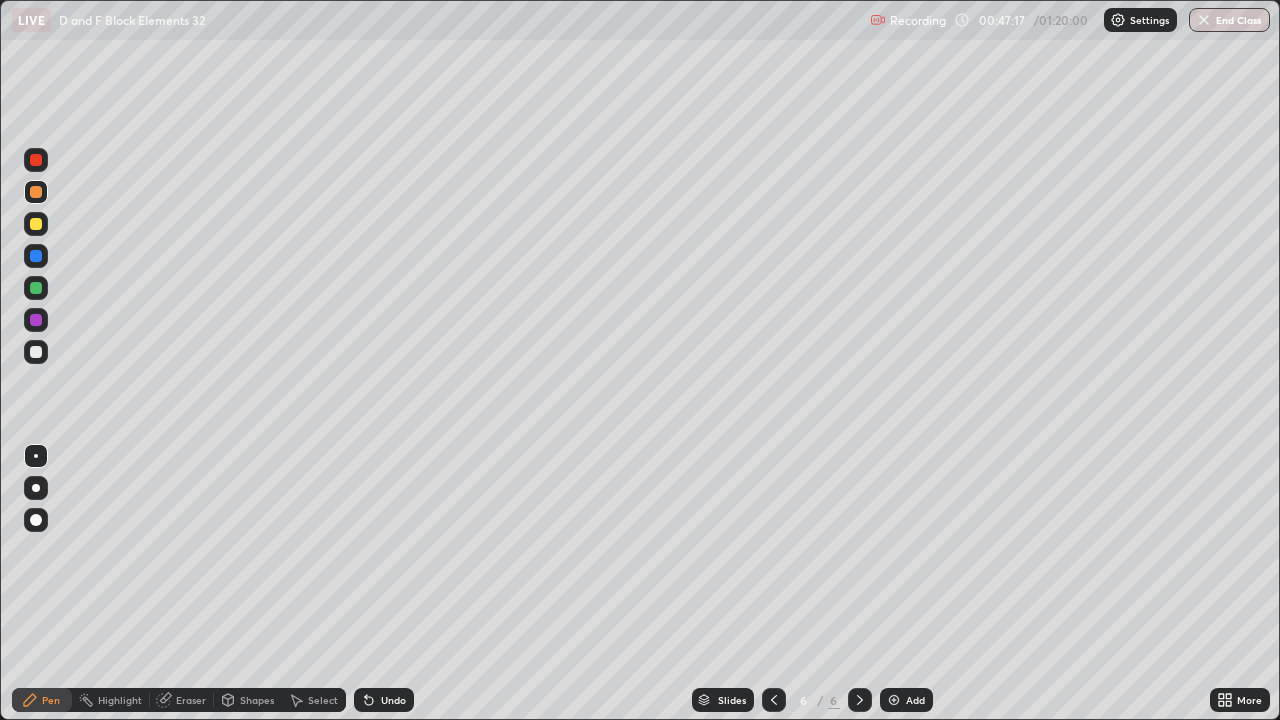 click at bounding box center [36, 224] 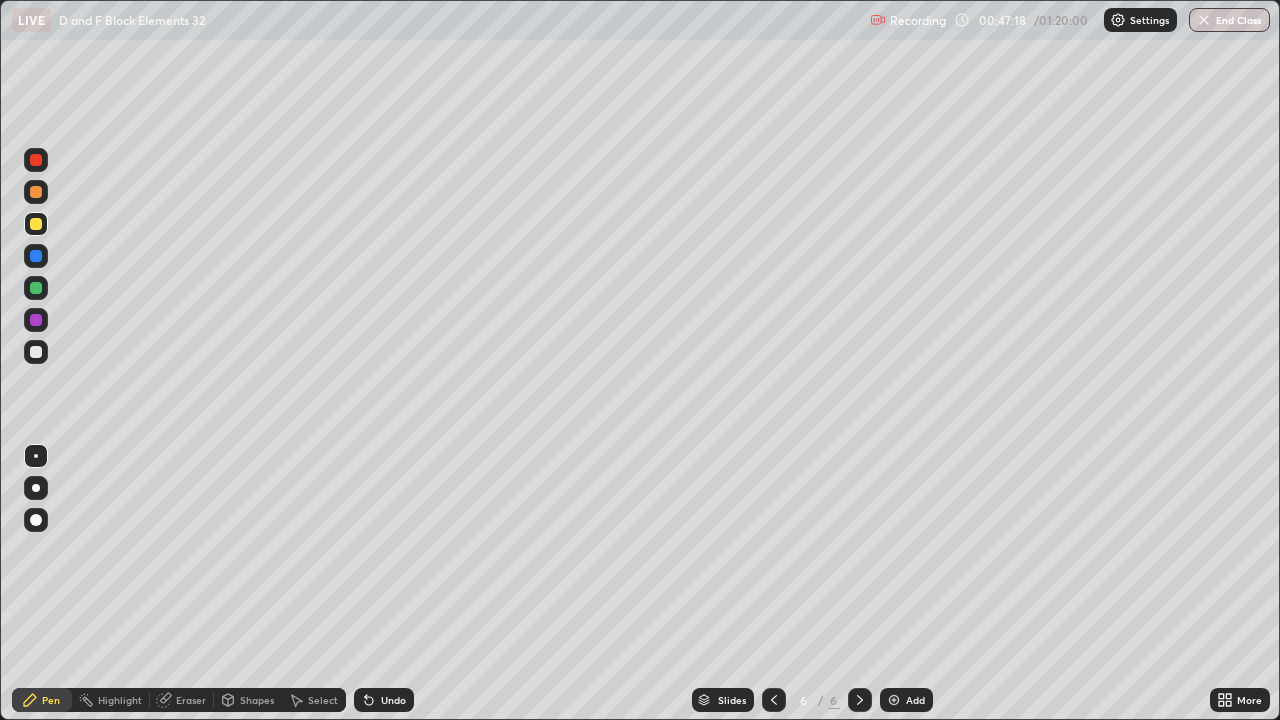 click at bounding box center (36, 224) 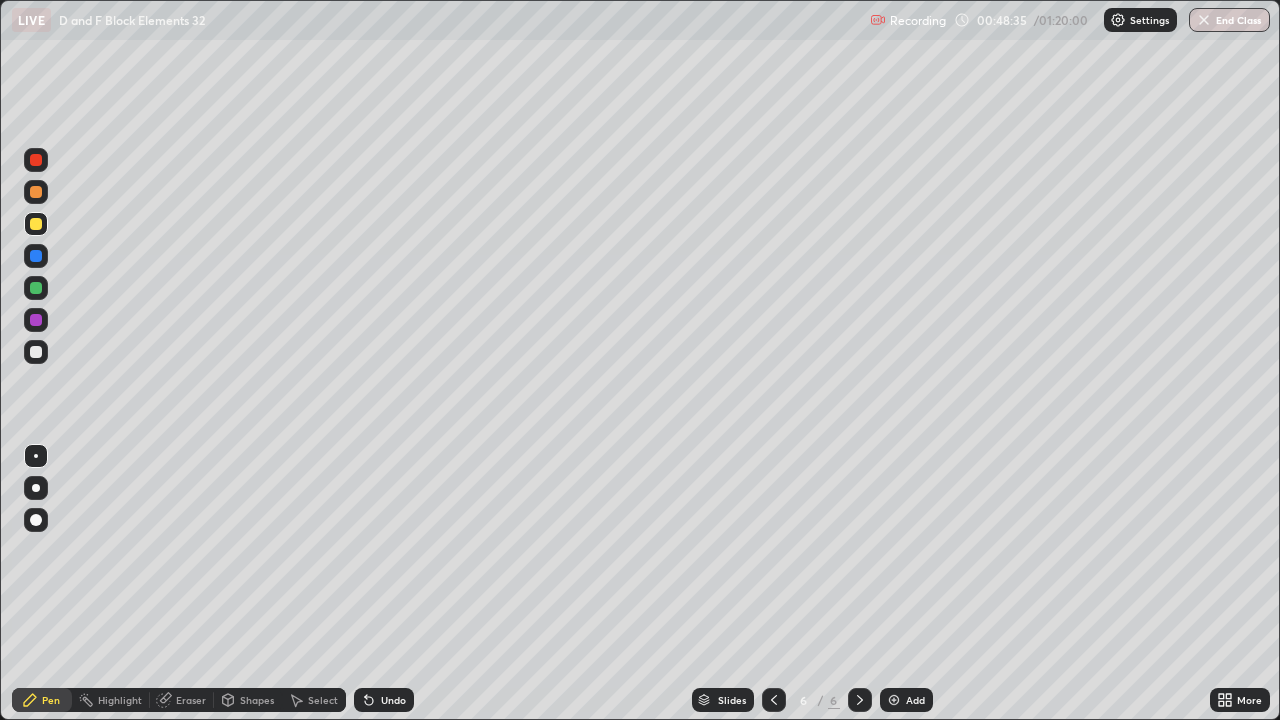 click at bounding box center [36, 352] 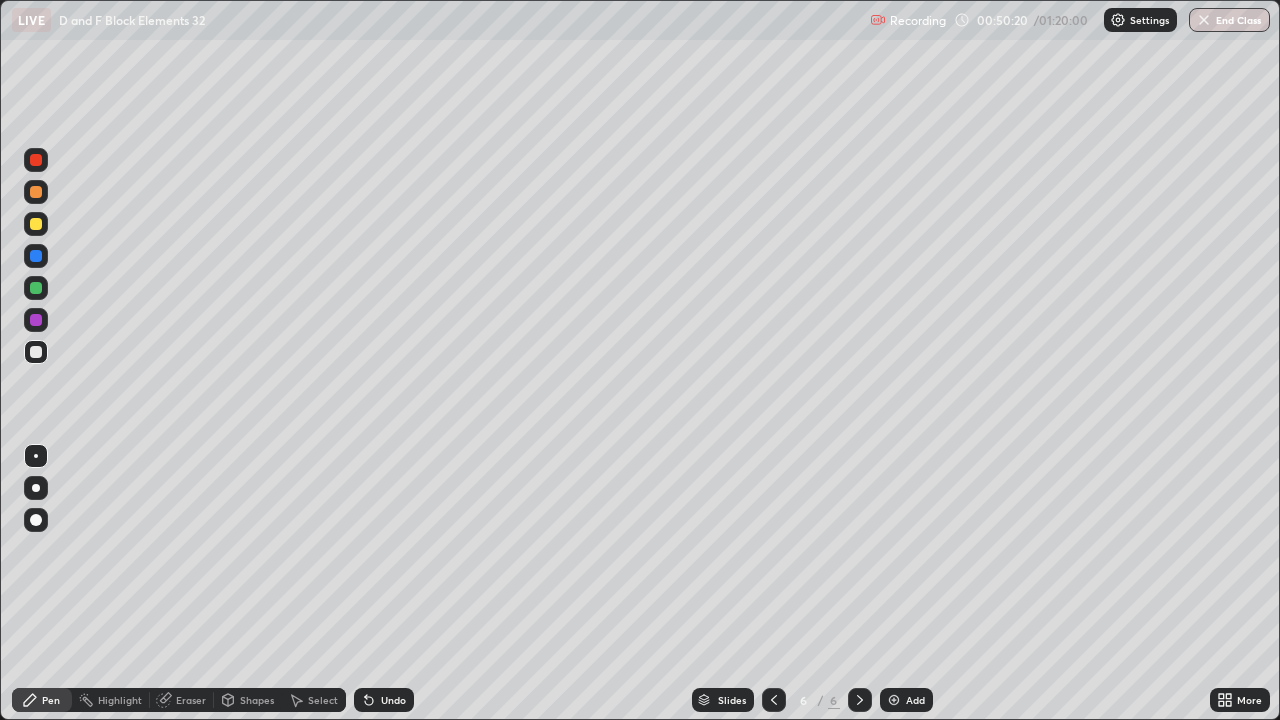 click on "Eraser" at bounding box center (191, 700) 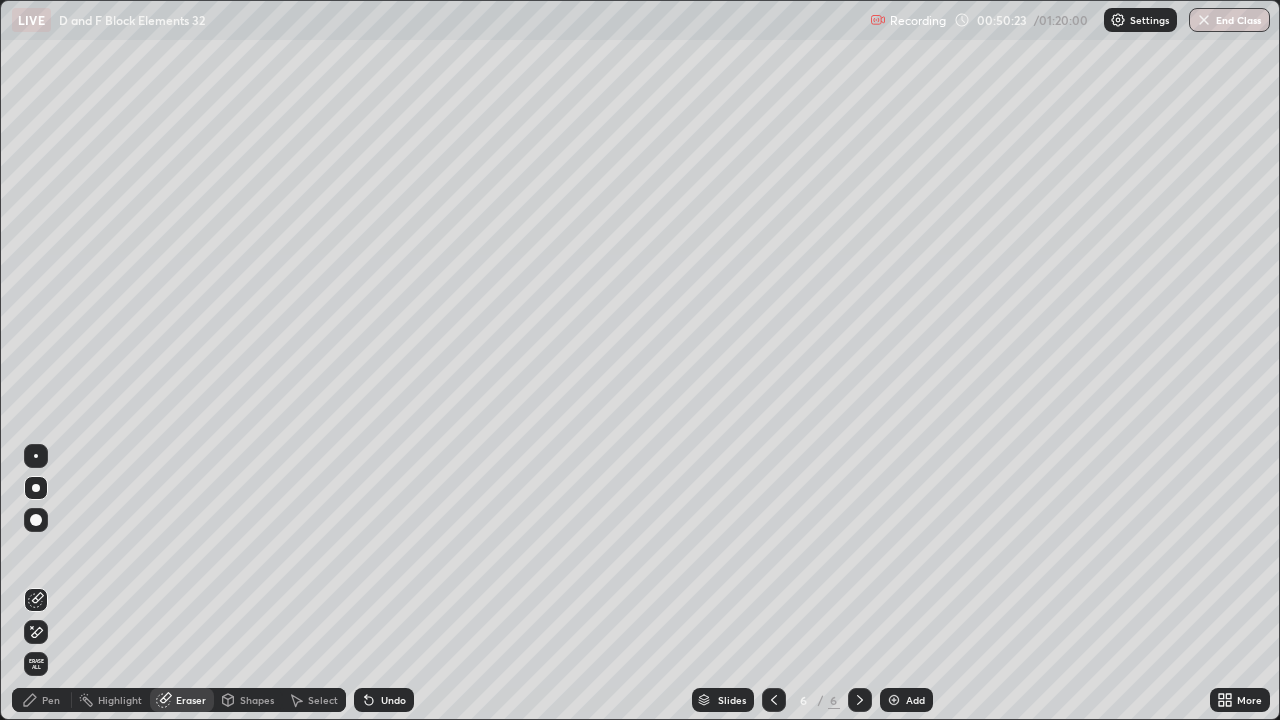 click on "Pen" at bounding box center (51, 700) 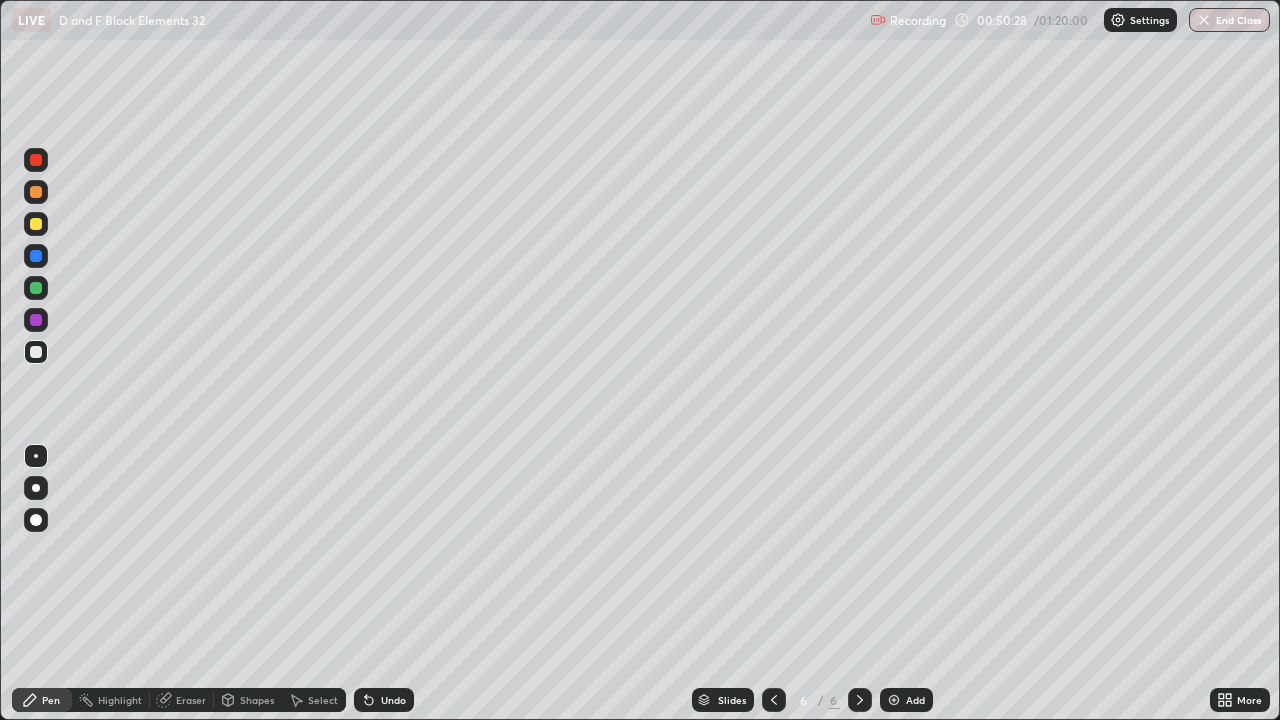 click at bounding box center [36, 288] 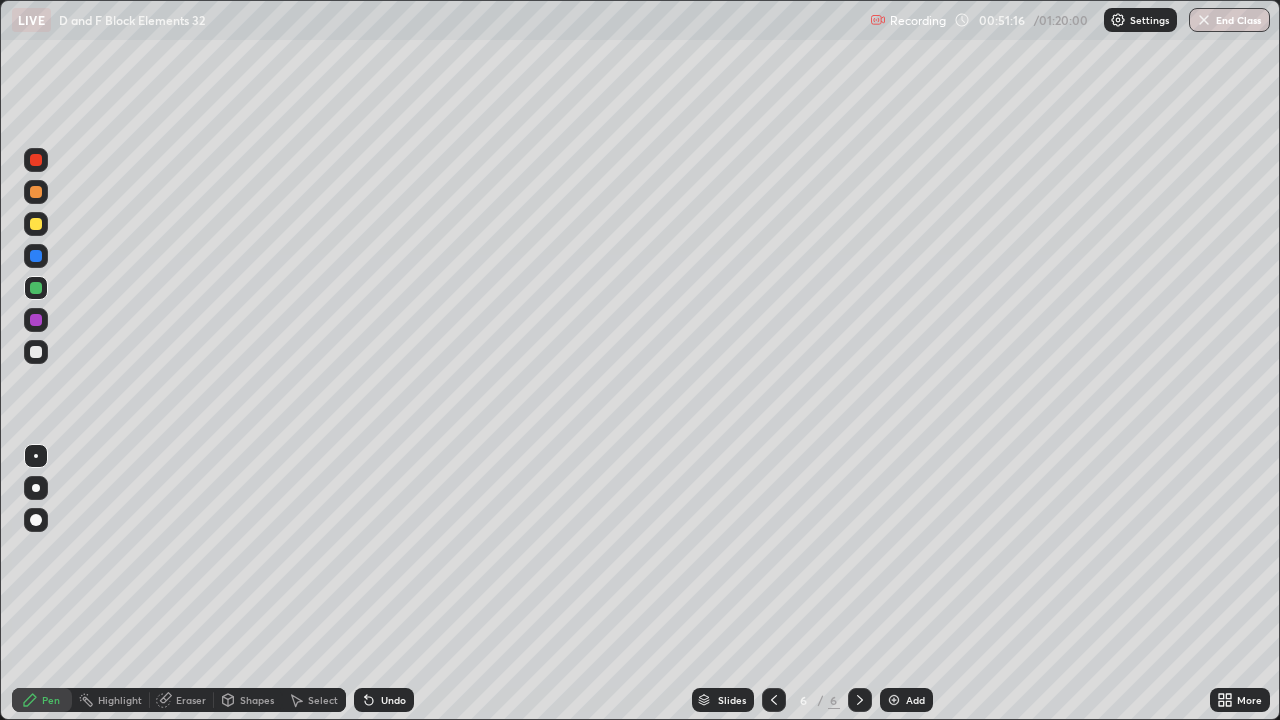 click on "Eraser" at bounding box center [191, 700] 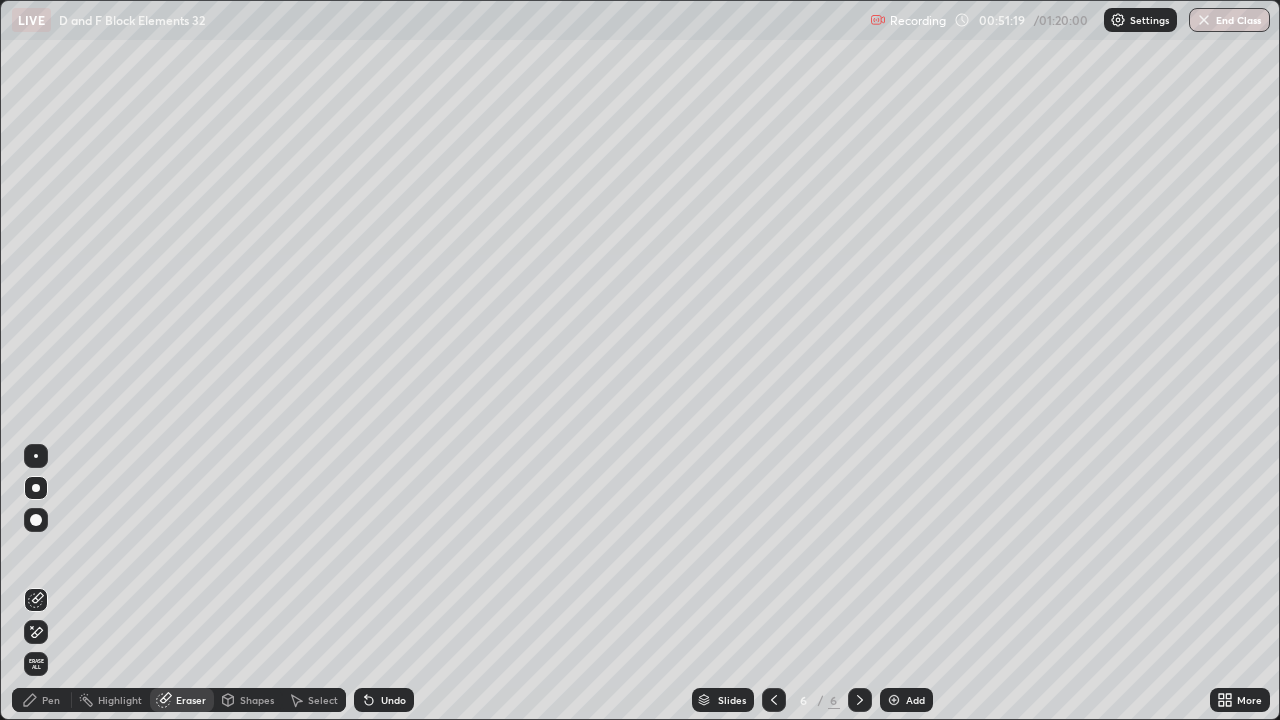 click on "Pen" at bounding box center (51, 700) 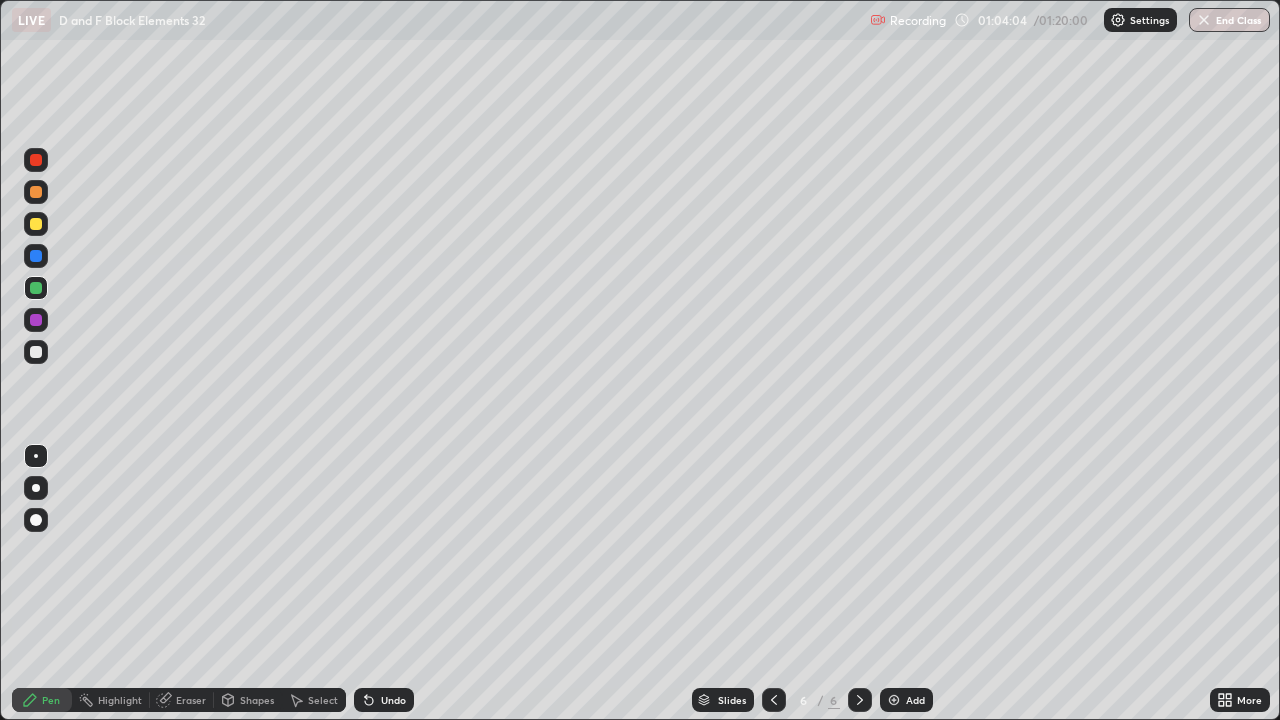 click at bounding box center [894, 700] 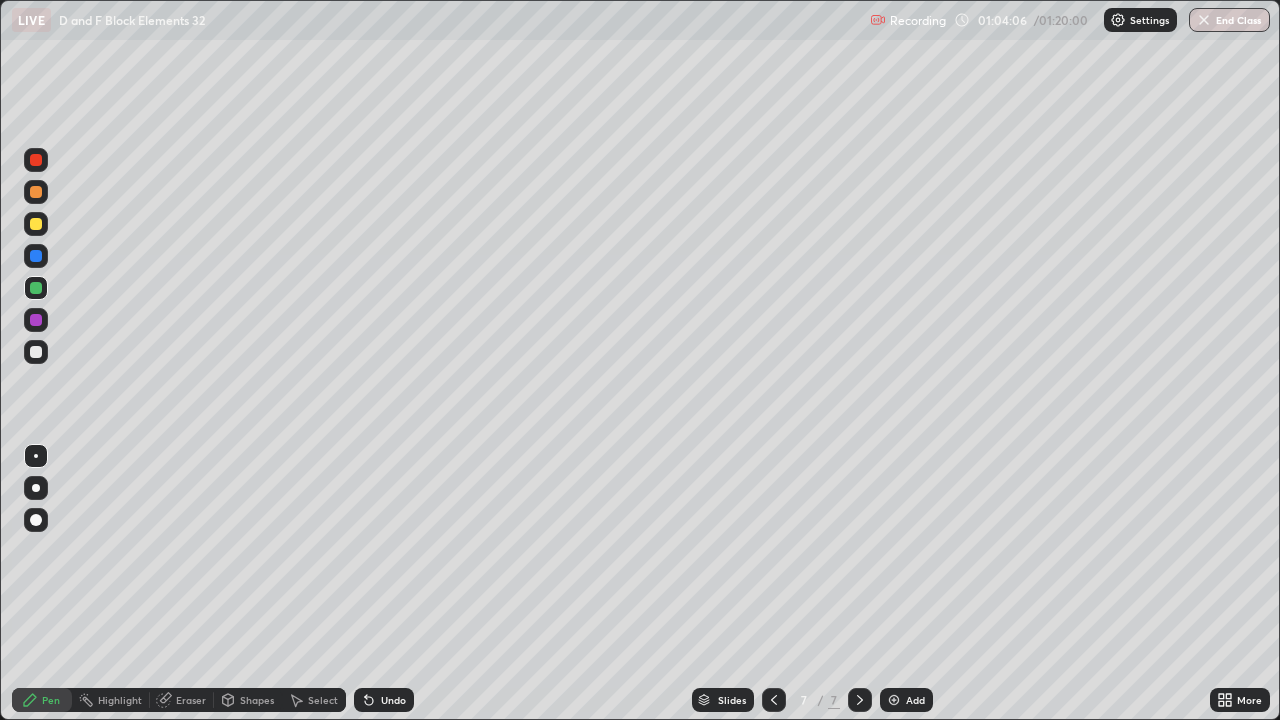 click at bounding box center [36, 224] 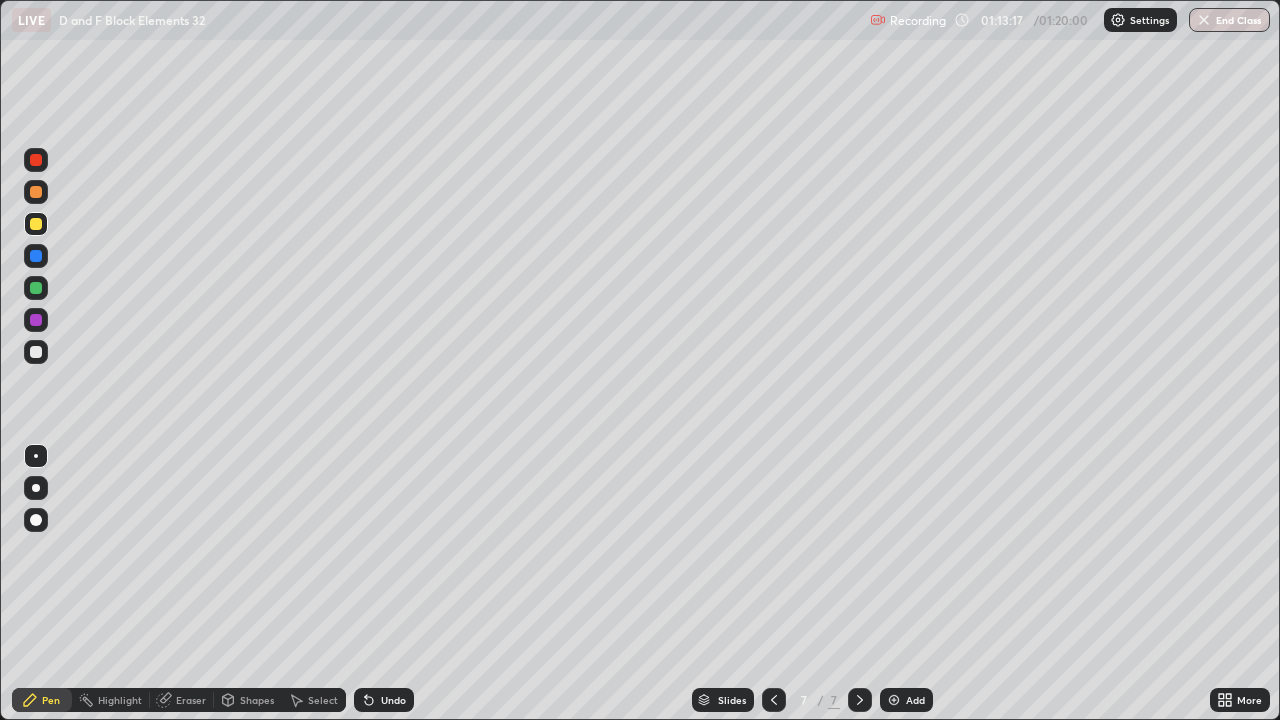 click on "End Class" at bounding box center (1229, 20) 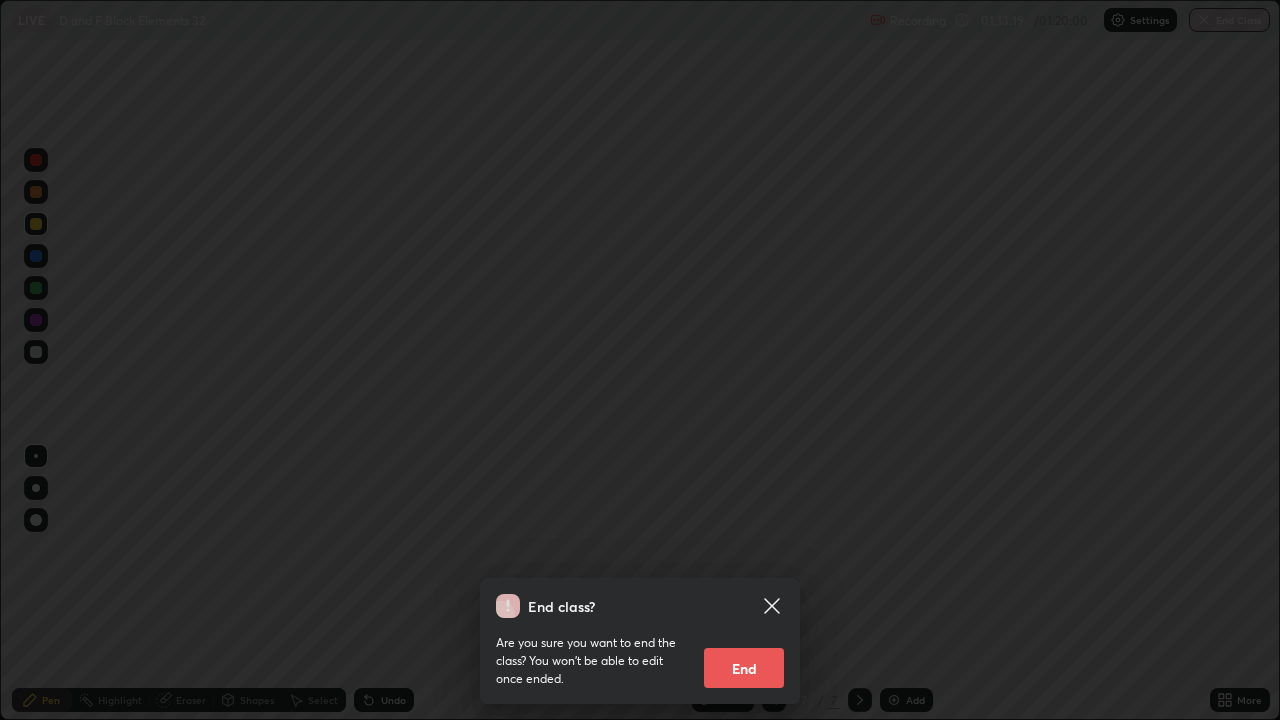 click on "End" at bounding box center [744, 668] 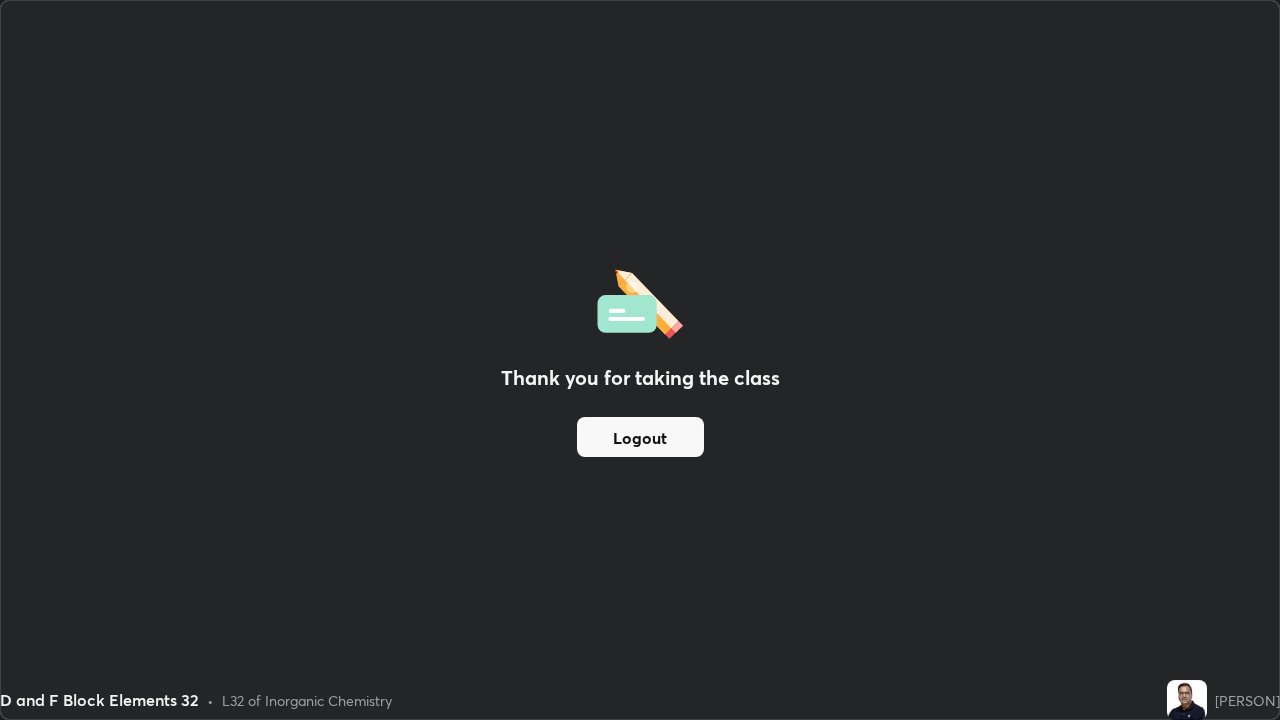 click on "Logout" at bounding box center (640, 437) 